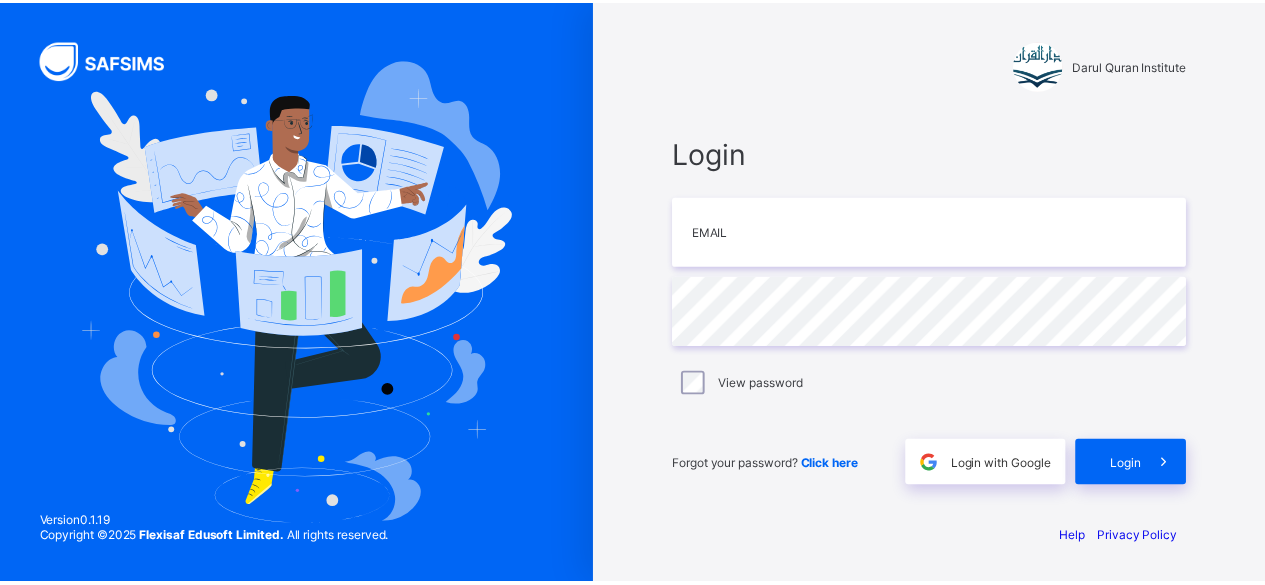 scroll, scrollTop: 0, scrollLeft: 0, axis: both 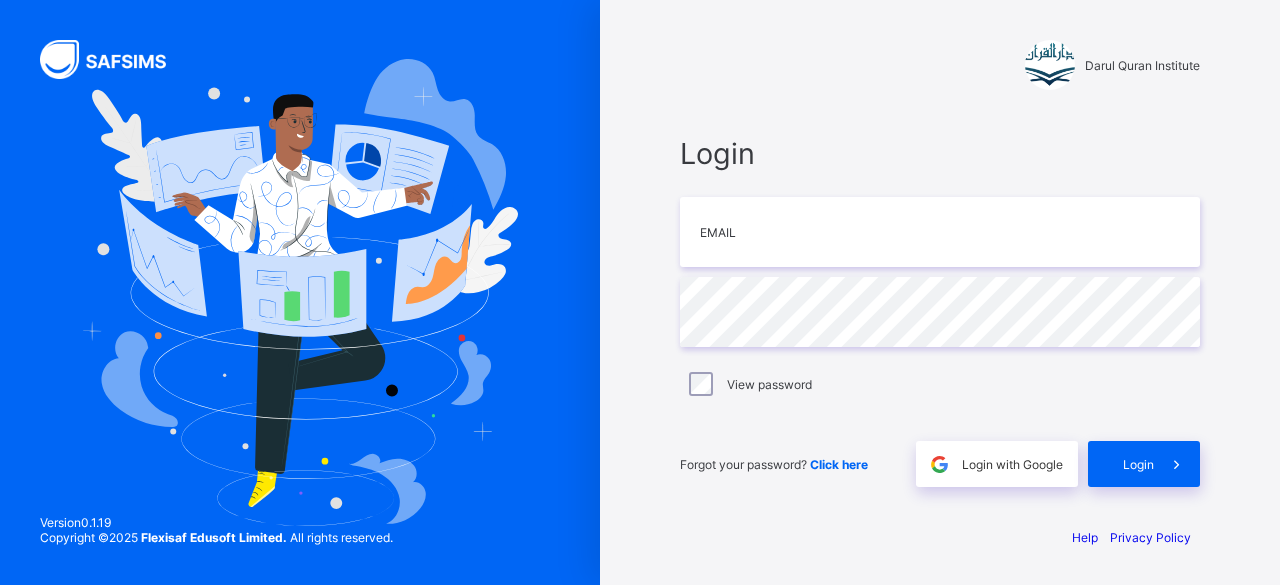 type on "**********" 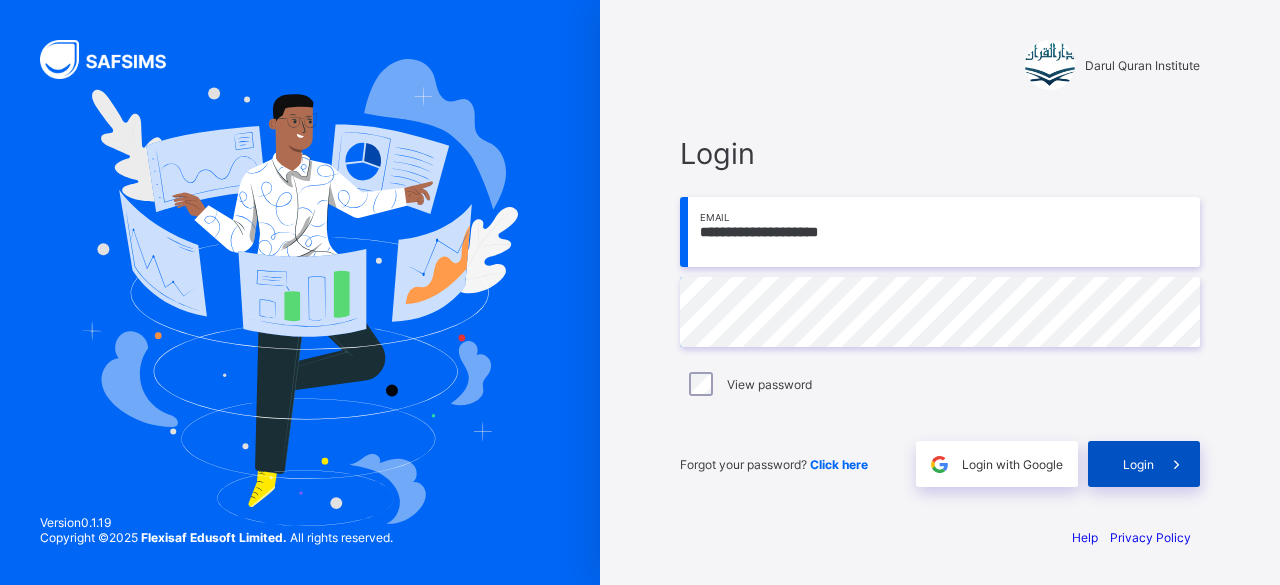 click on "Login" at bounding box center [1138, 464] 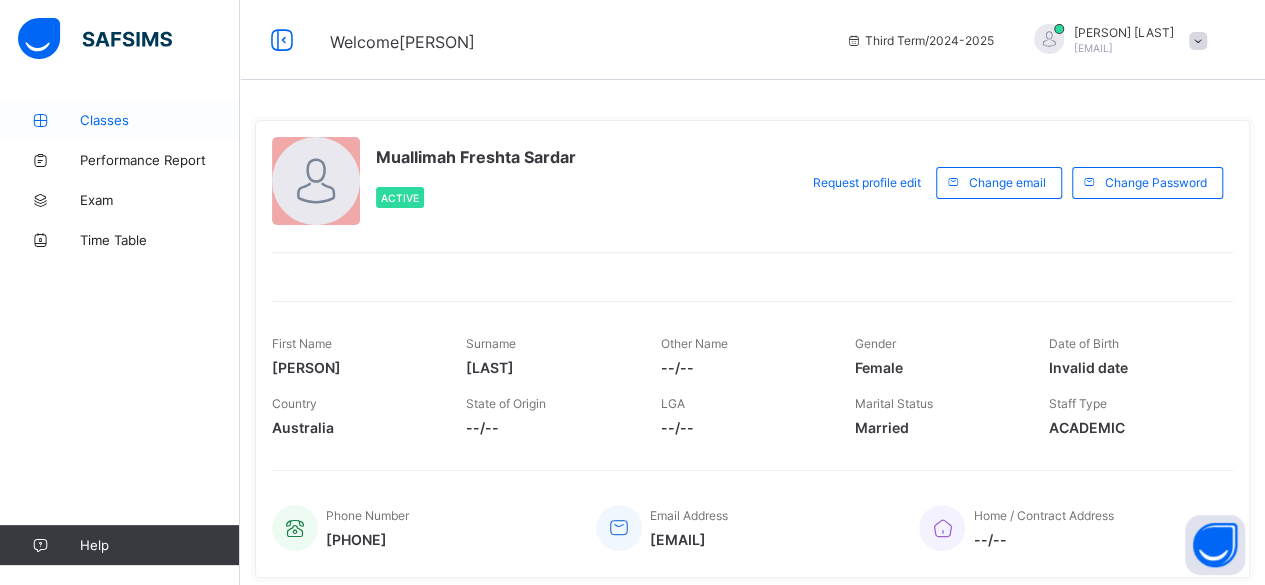 click on "Classes" at bounding box center [160, 120] 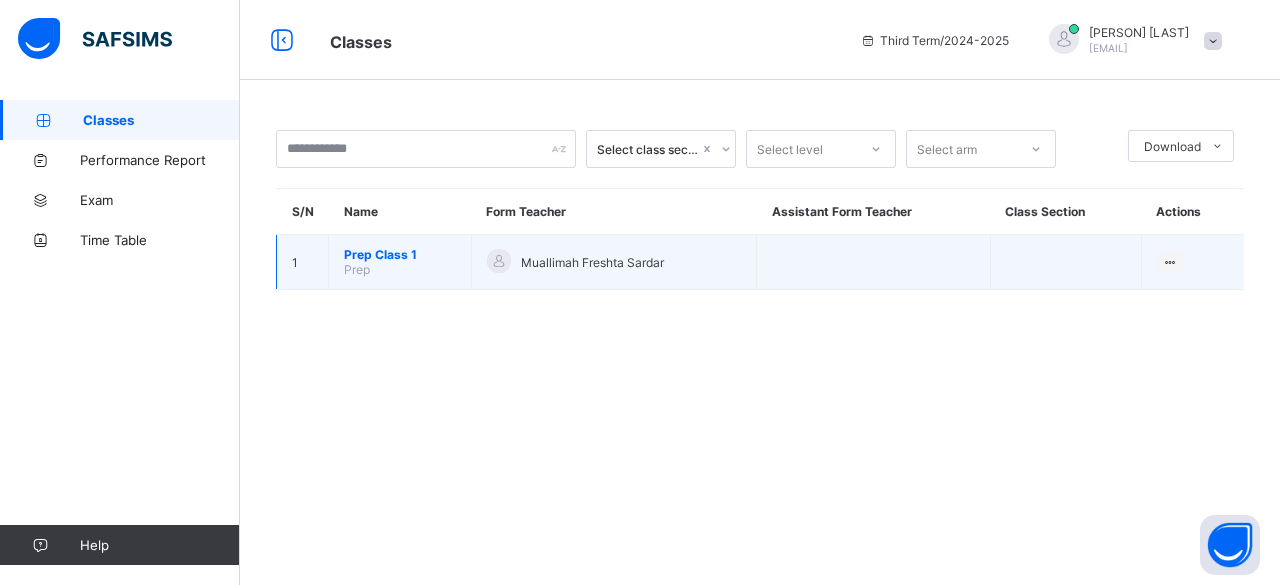 click on "Prep   Class 1" at bounding box center (400, 254) 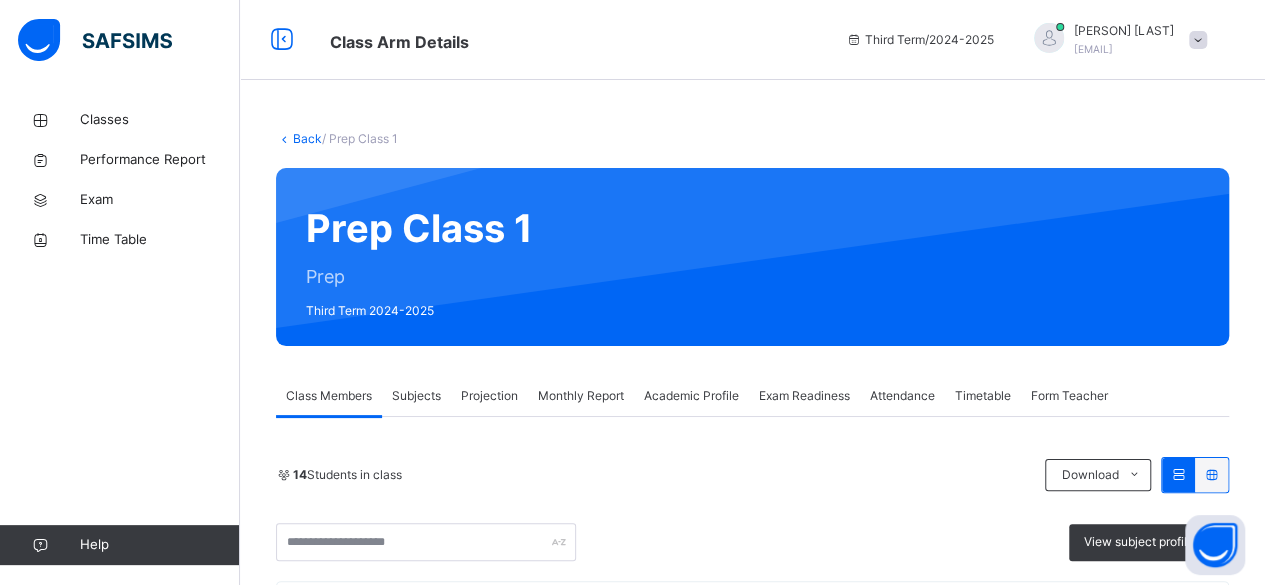 click on "Exam Readiness" at bounding box center [804, 396] 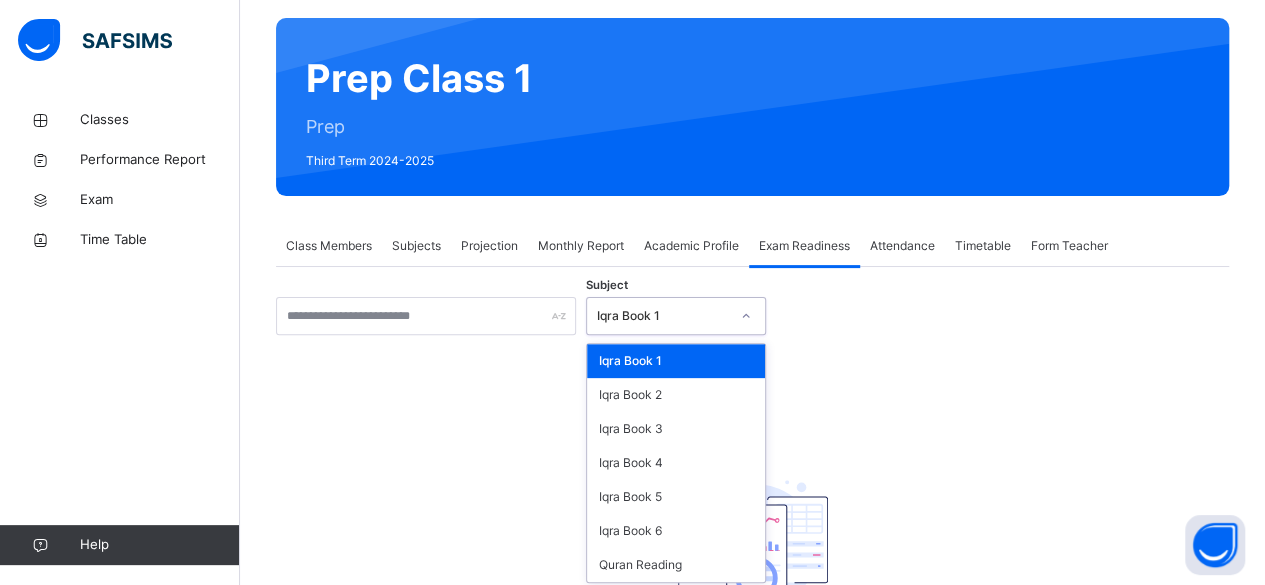scroll, scrollTop: 155, scrollLeft: 0, axis: vertical 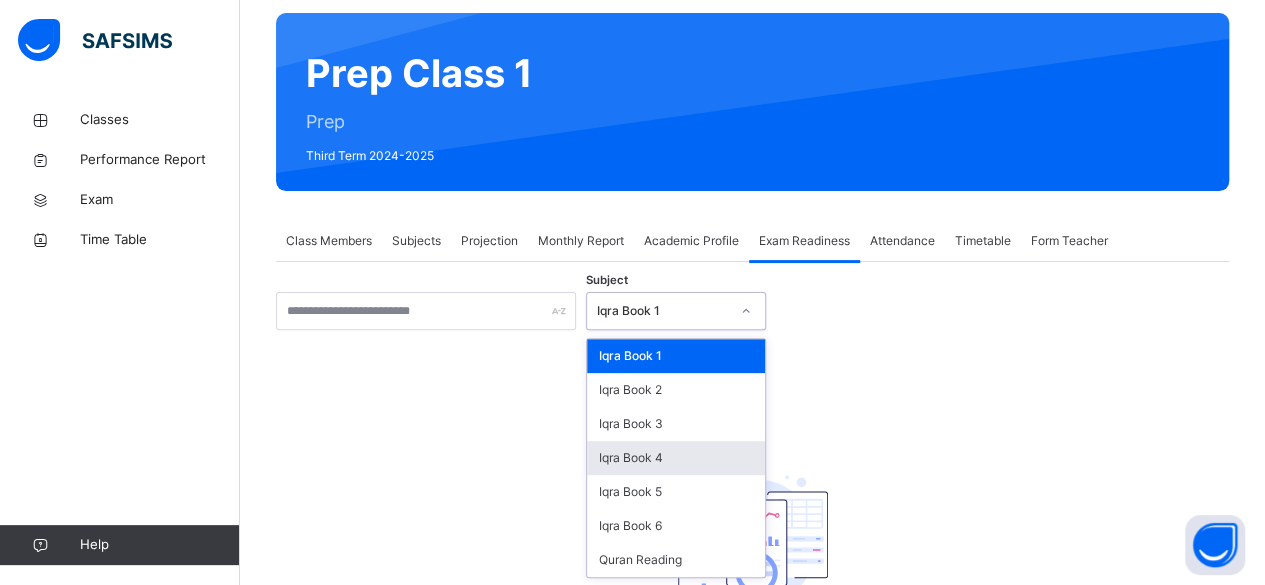 click on "Iqra Book 4" at bounding box center [676, 458] 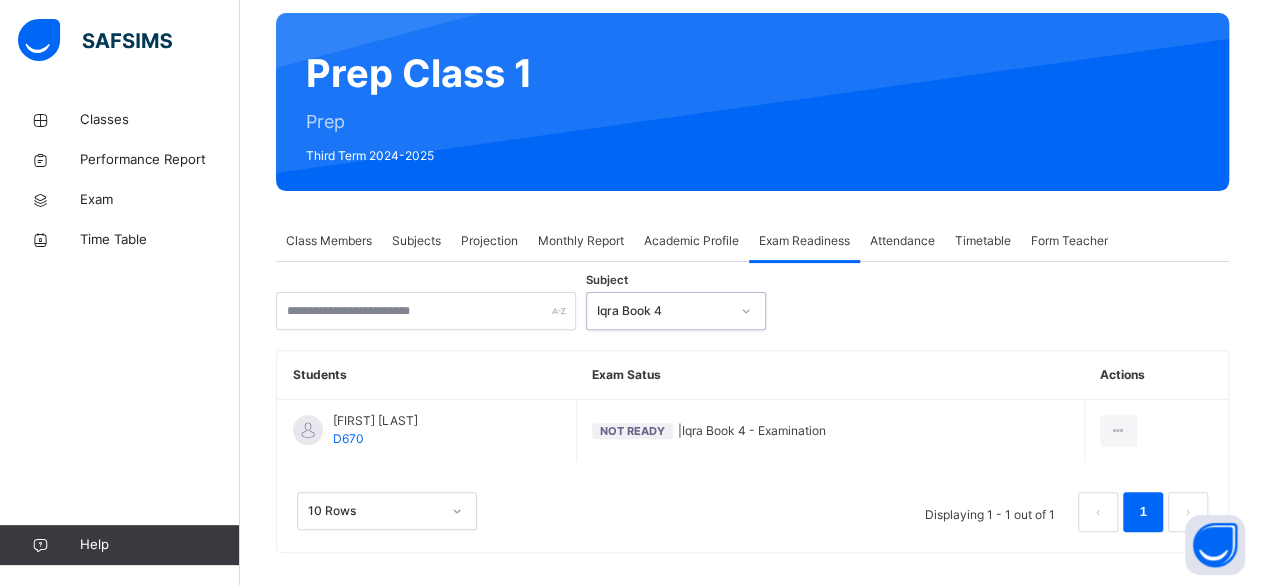 scroll, scrollTop: 171, scrollLeft: 0, axis: vertical 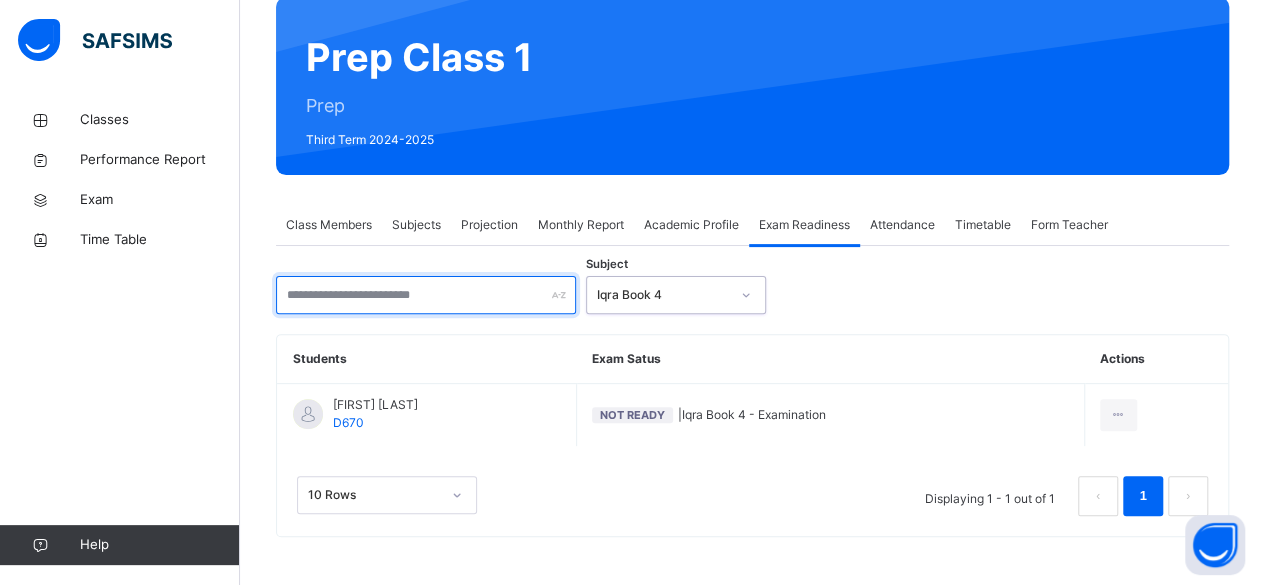 click at bounding box center (426, 295) 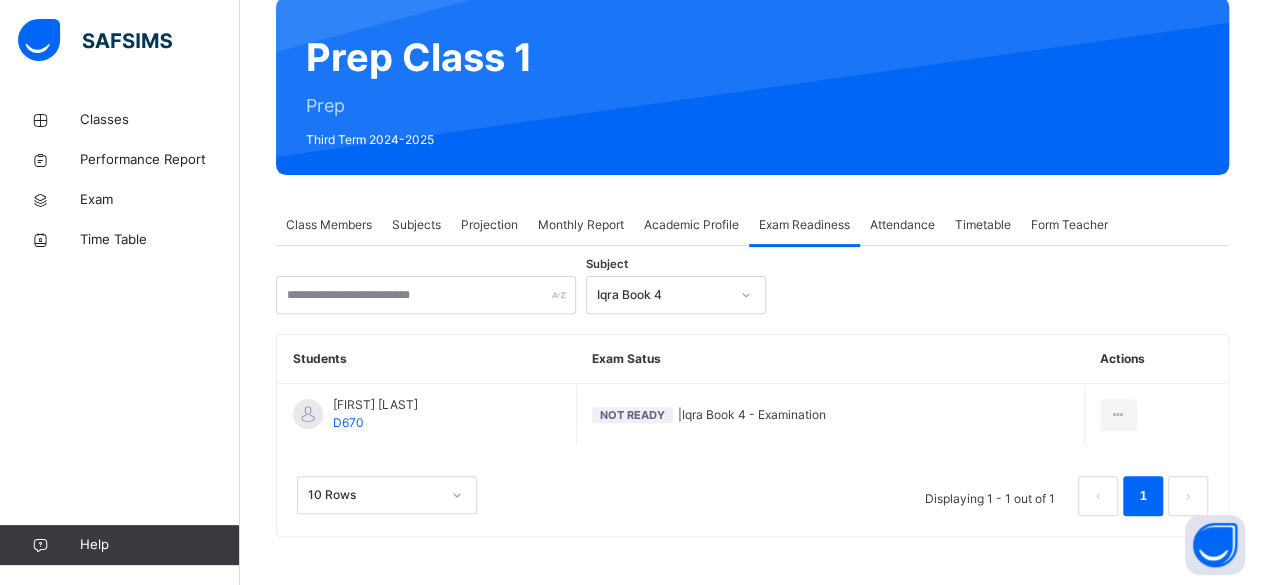 click on "Classes Performance Report Exam Time Table   Help" at bounding box center [120, 332] 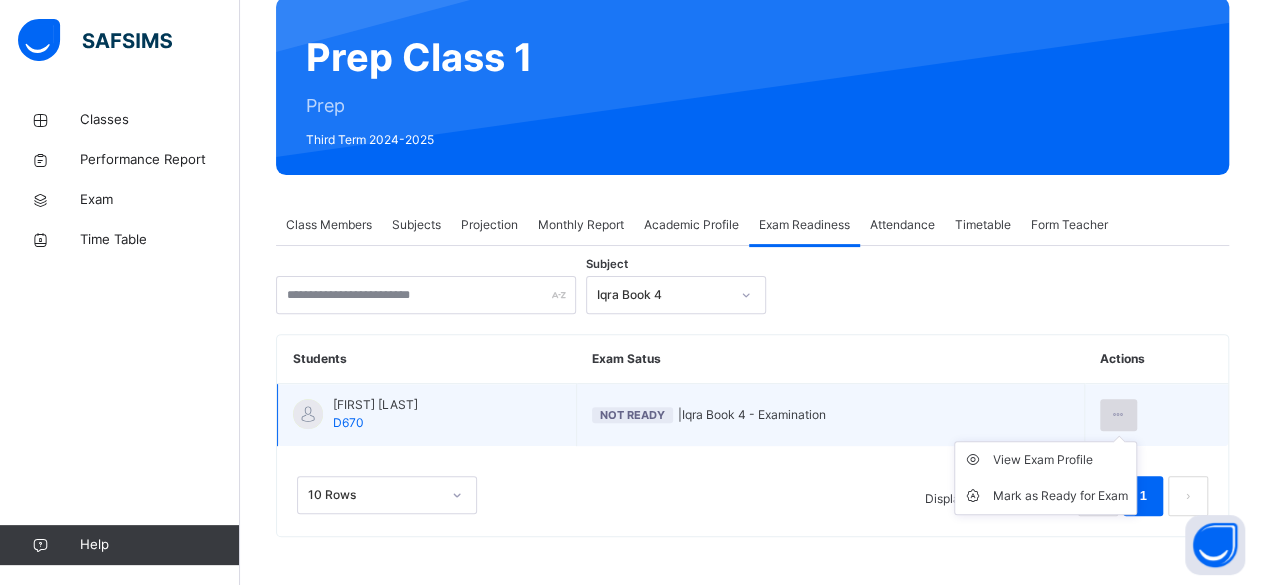 click at bounding box center [1118, 415] 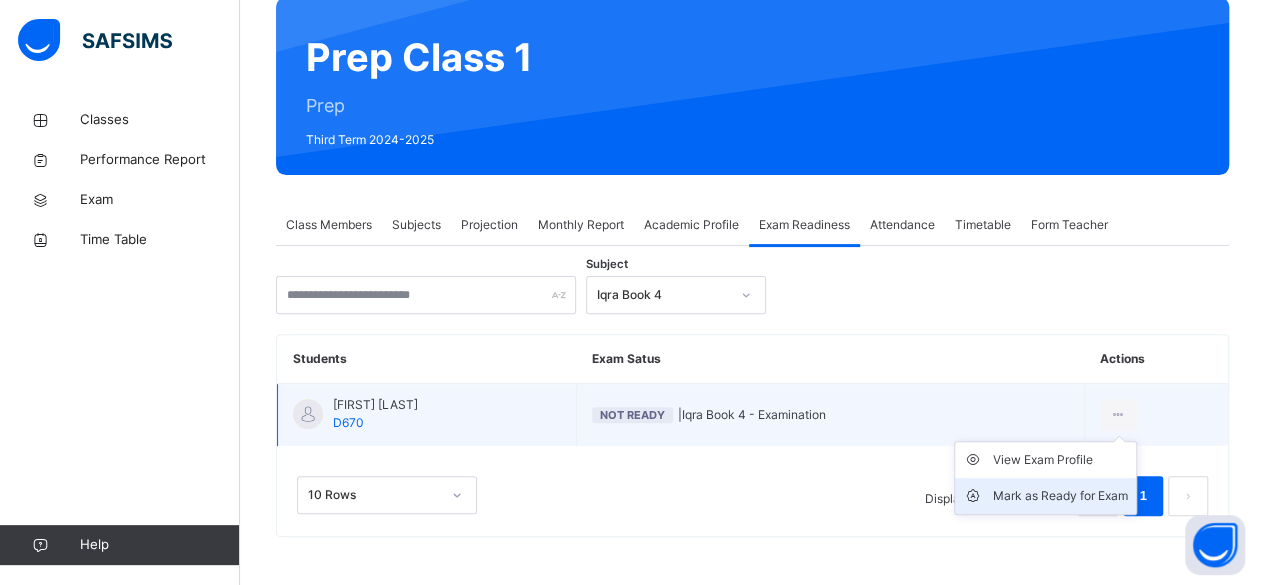 click on "Mark as  Ready for Exam" at bounding box center [1060, 496] 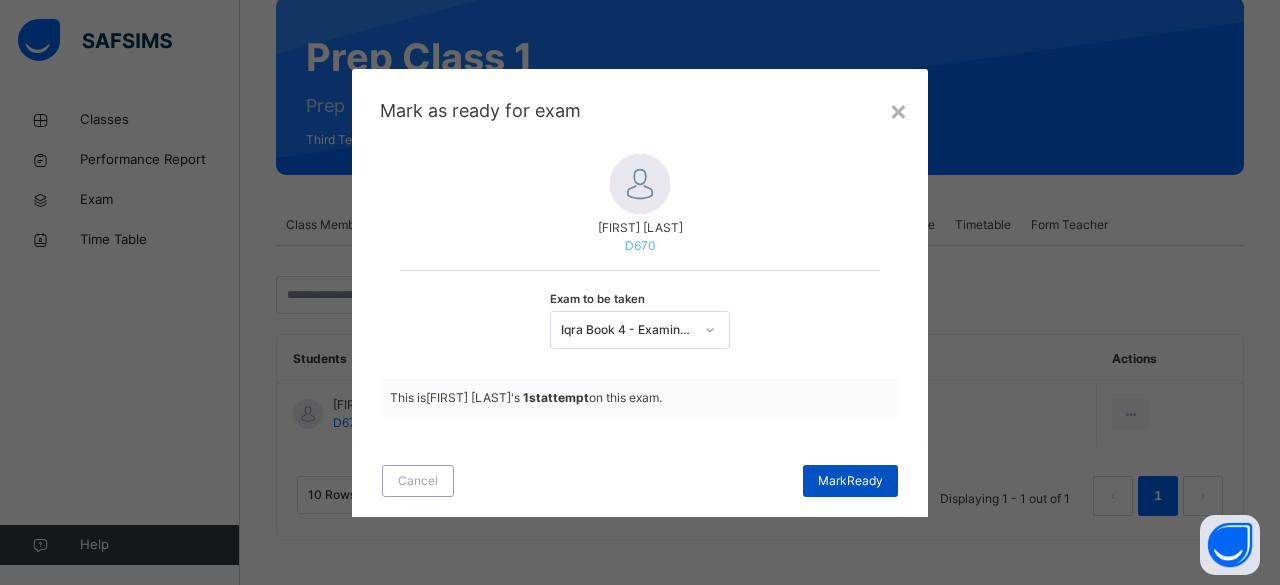 click on "Mark   Ready" at bounding box center (850, 481) 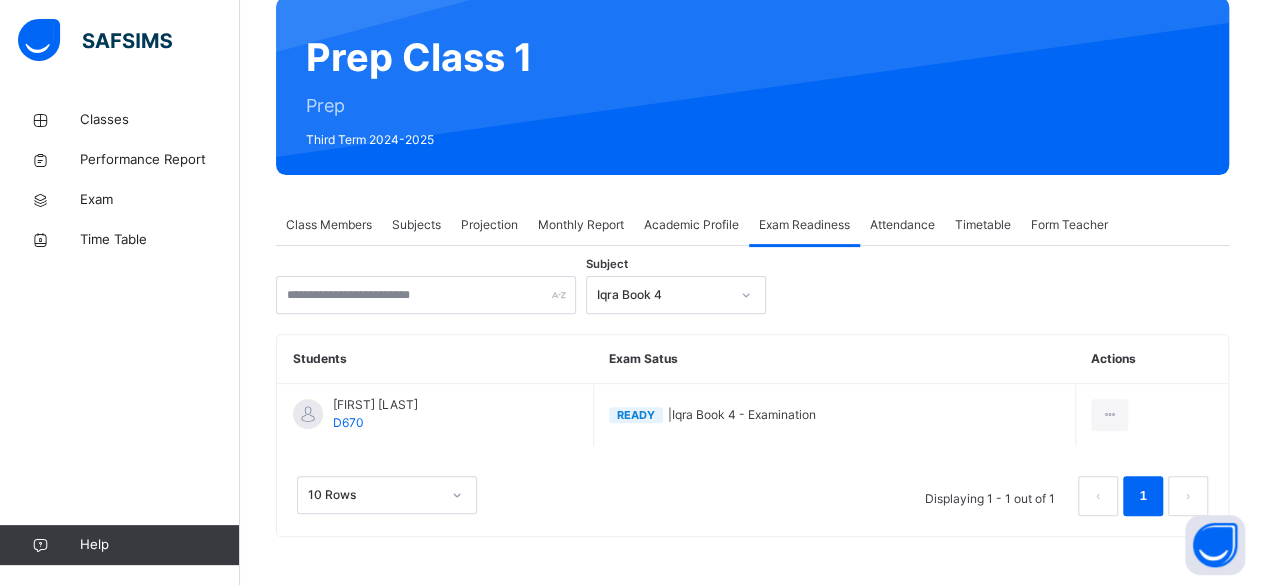 click on "Exam Readiness" at bounding box center (804, 225) 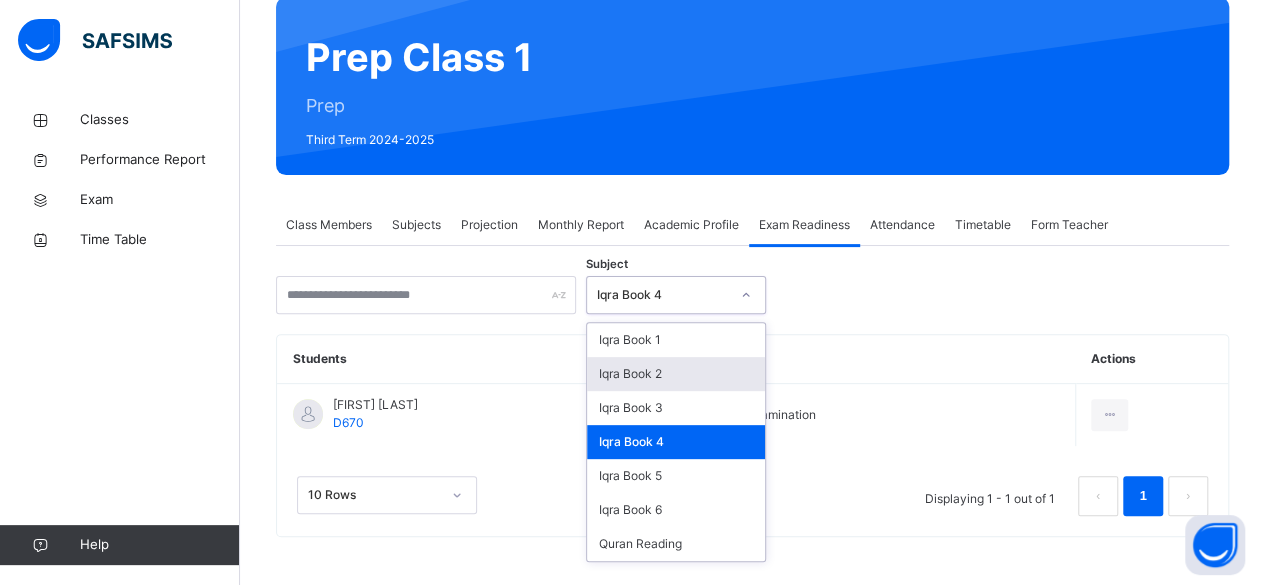 click on "Iqra Book 2" at bounding box center (676, 374) 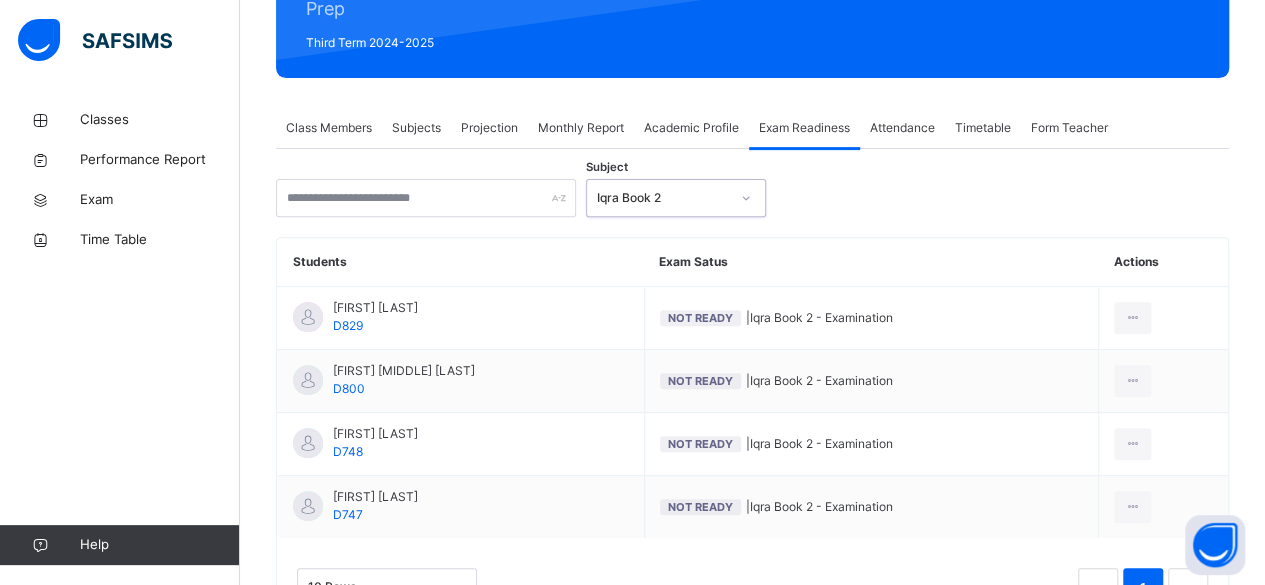 scroll, scrollTop: 271, scrollLeft: 0, axis: vertical 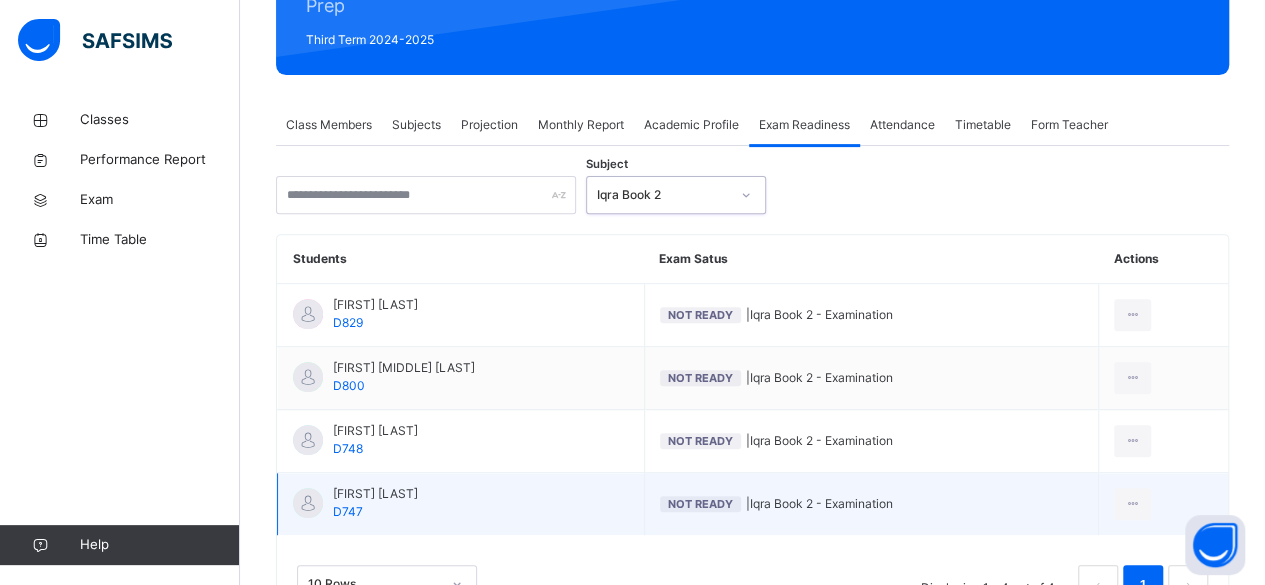 click on "[FIRST] [LAST]" at bounding box center (375, 494) 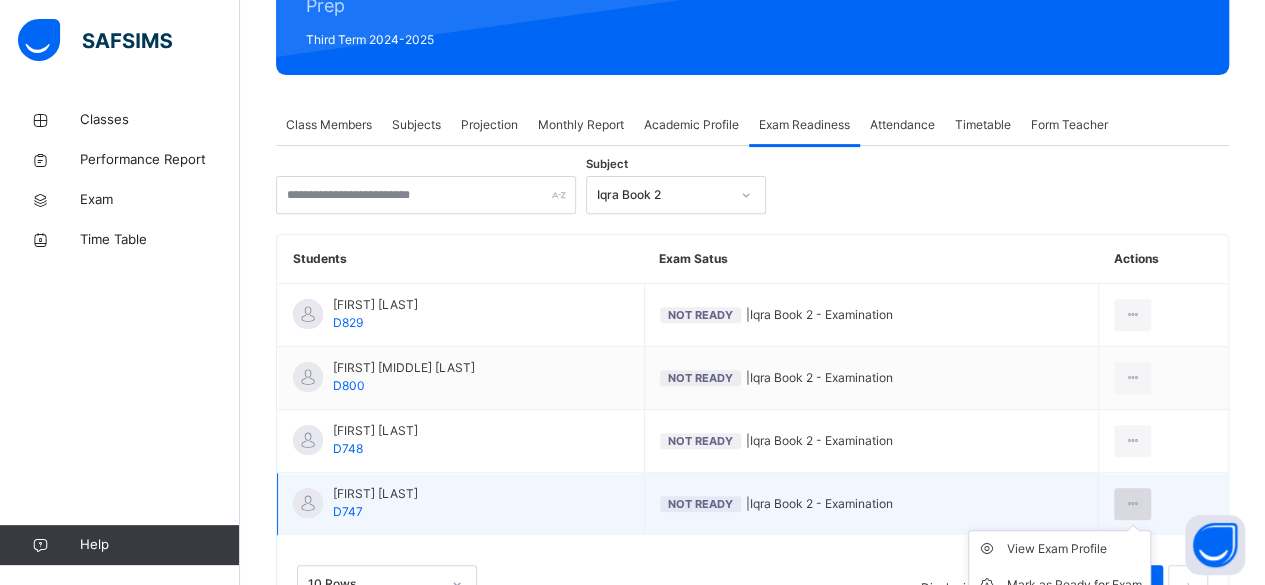 click at bounding box center (1132, 504) 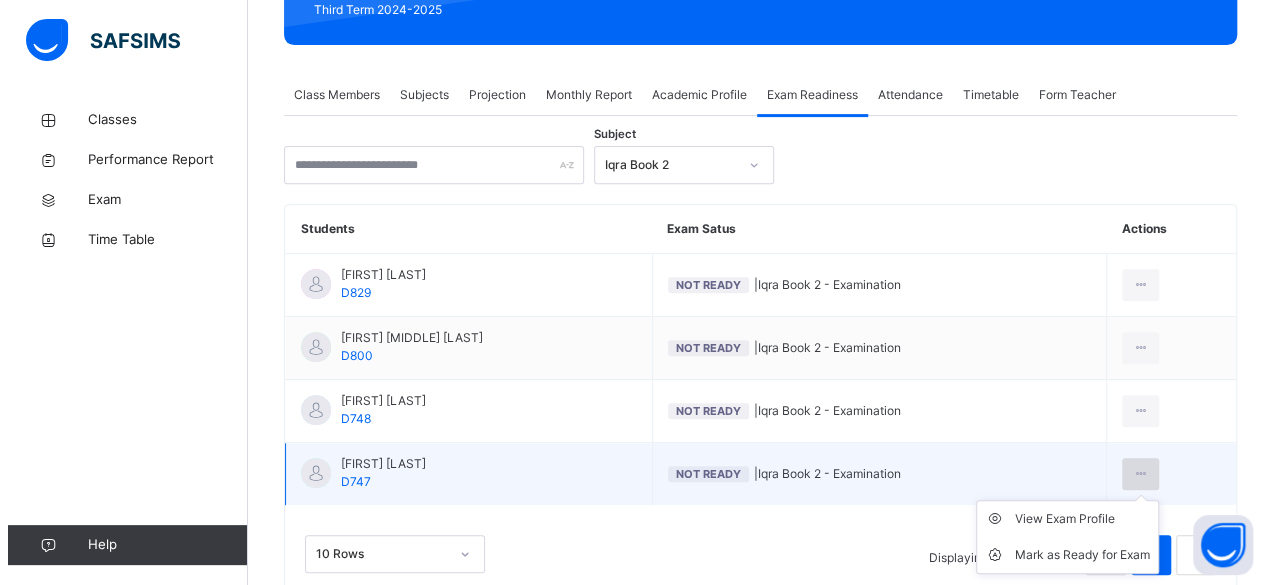 scroll, scrollTop: 358, scrollLeft: 0, axis: vertical 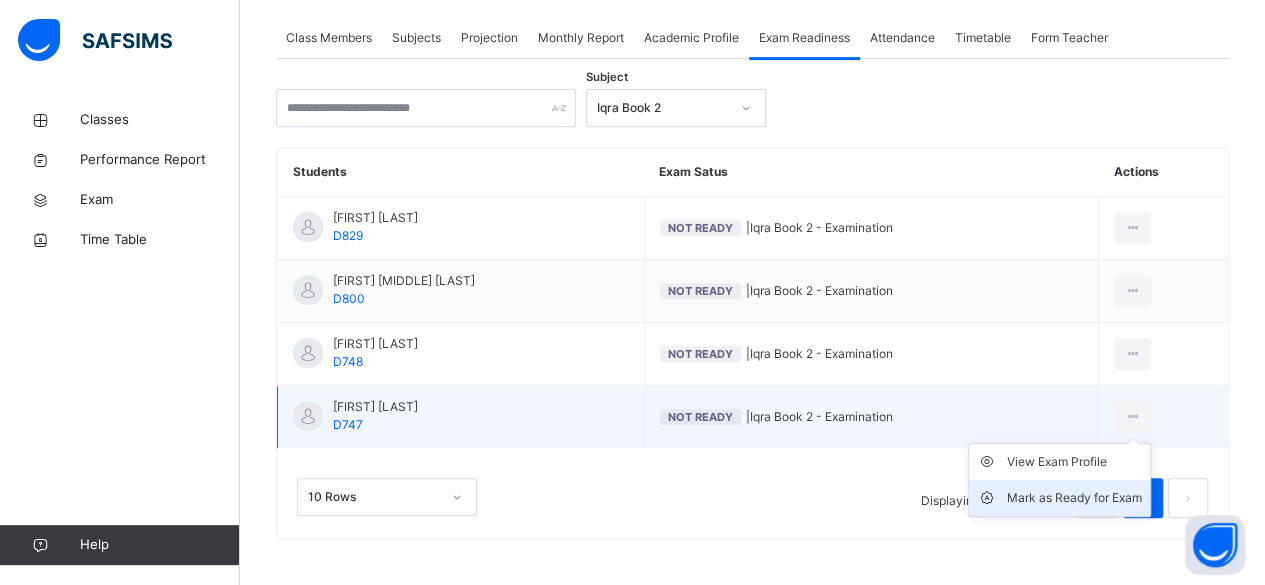 click on "Mark as  Ready for Exam" at bounding box center [1074, 498] 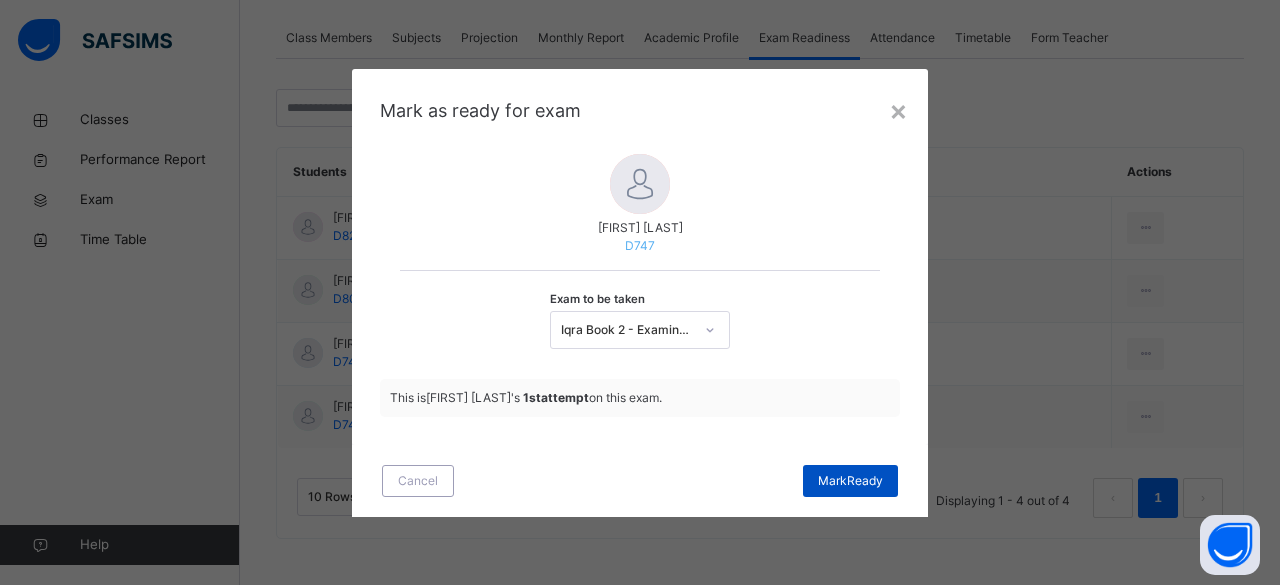 click on "Mark   Ready" at bounding box center [850, 481] 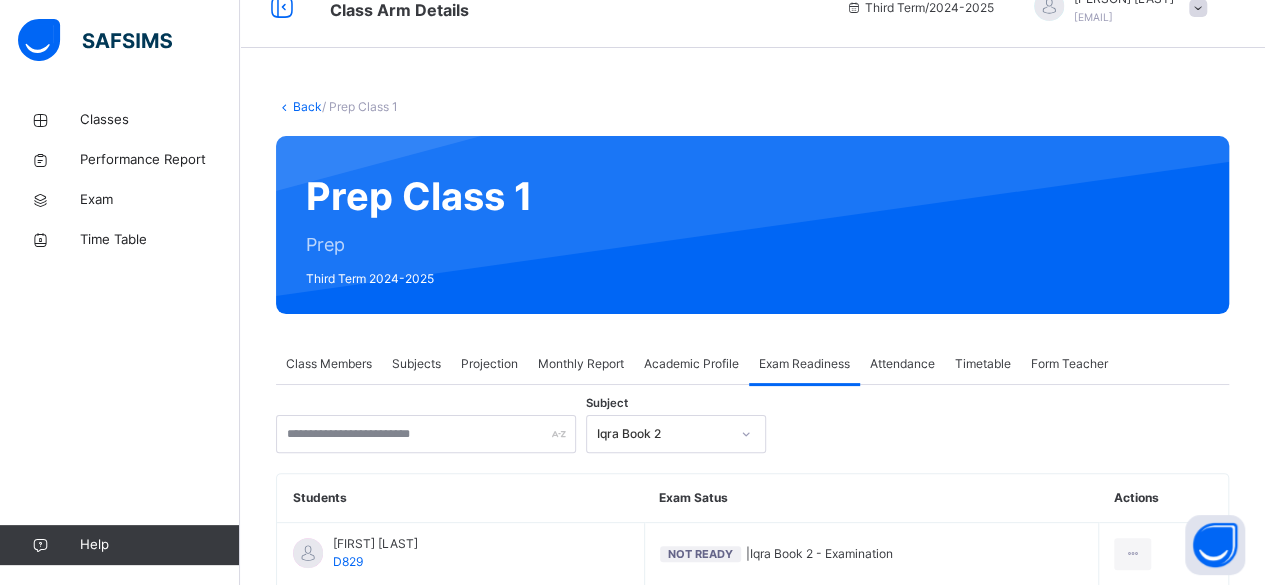 scroll, scrollTop: 22, scrollLeft: 0, axis: vertical 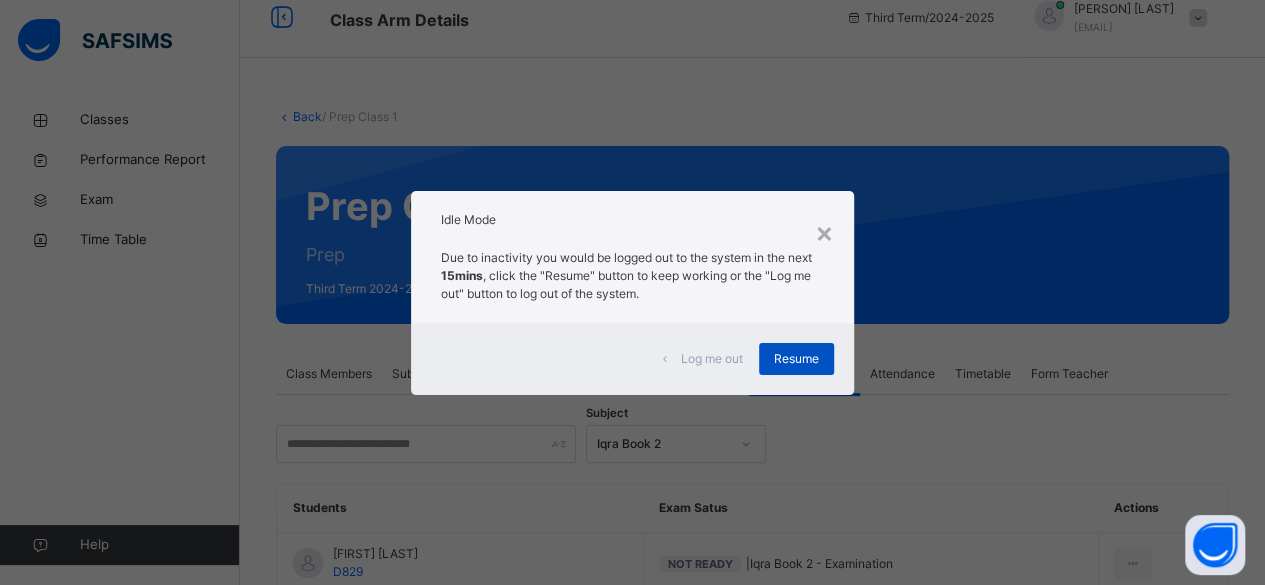 click on "Resume" at bounding box center (796, 359) 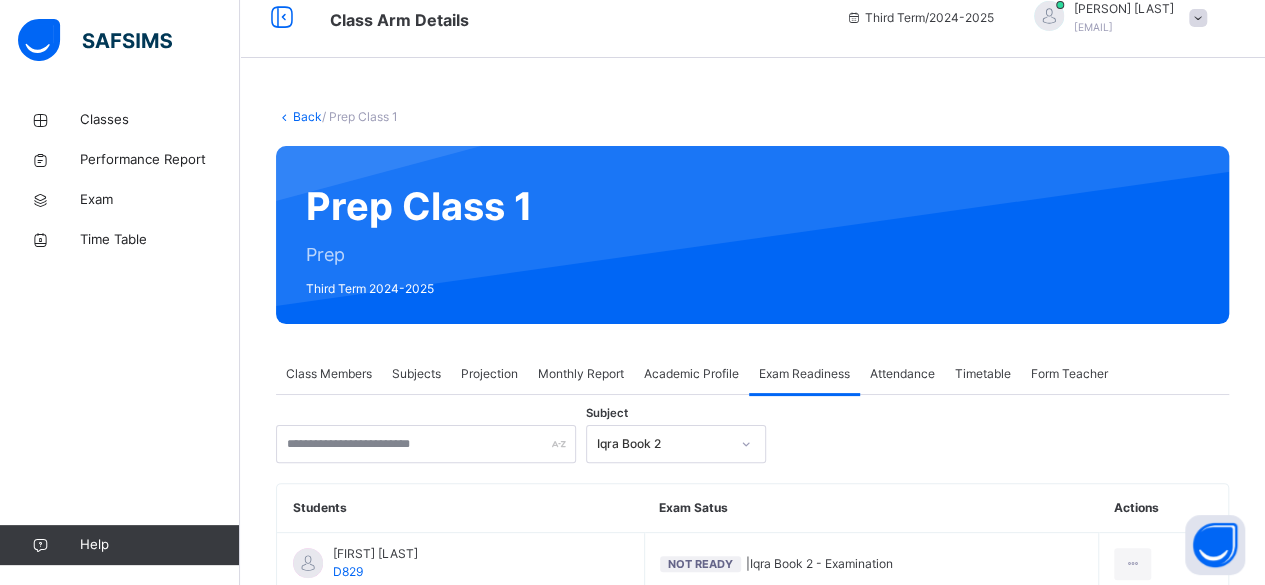 click on "Exam Readiness" at bounding box center (804, 374) 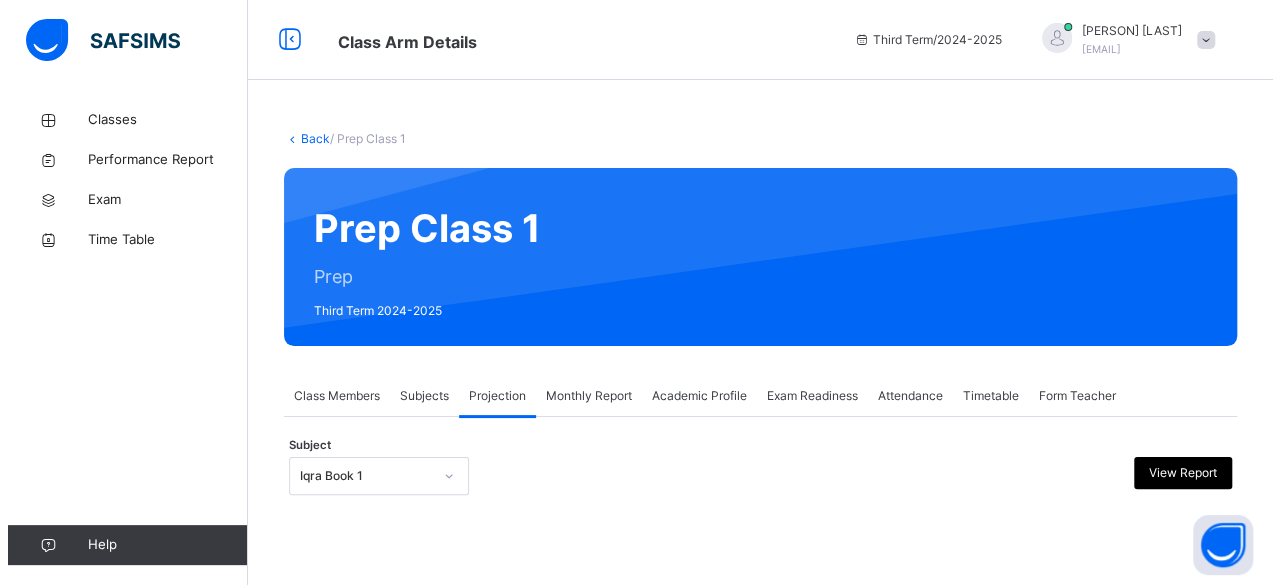 scroll, scrollTop: 0, scrollLeft: 0, axis: both 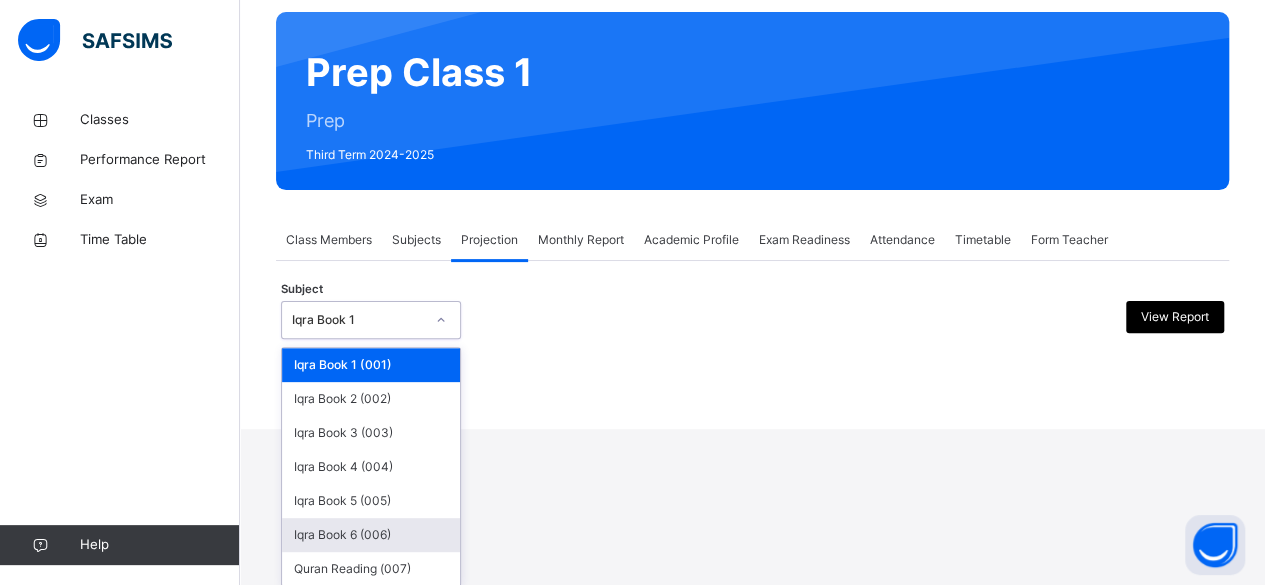 click on "Iqra Book 6 (006)" at bounding box center (371, 535) 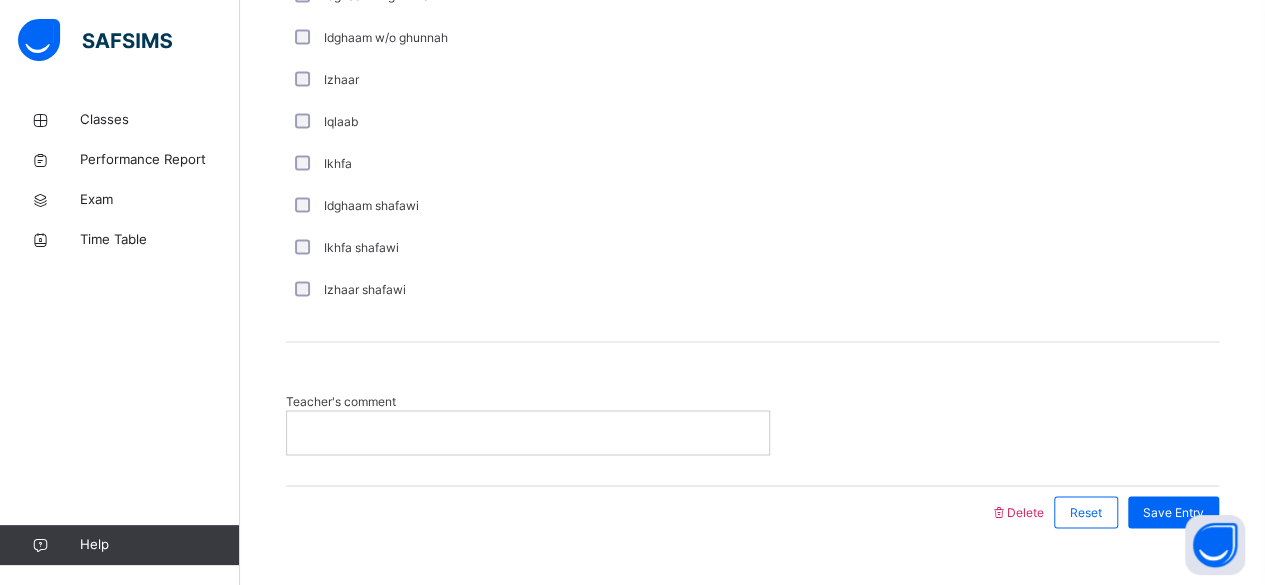 scroll, scrollTop: 1548, scrollLeft: 0, axis: vertical 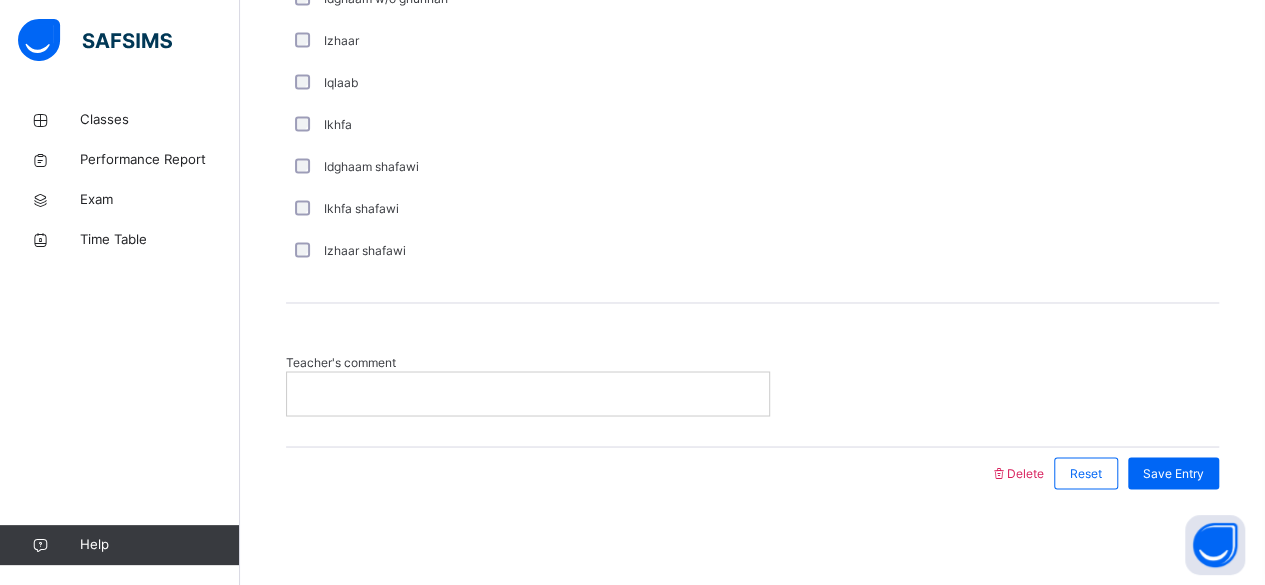 click at bounding box center [528, 393] 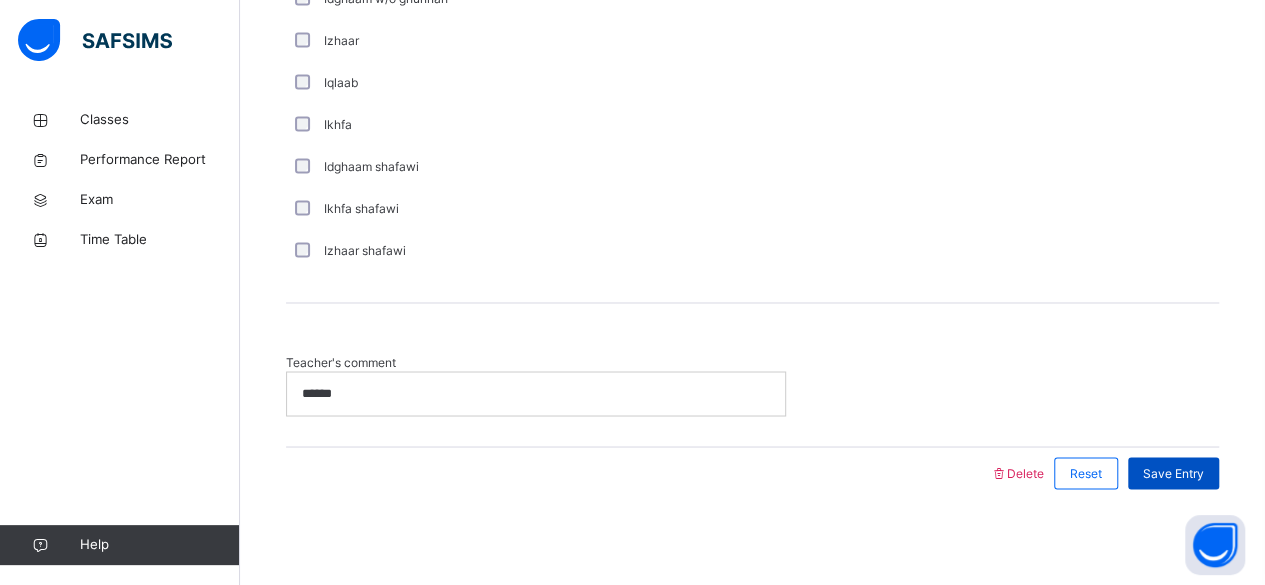 click on "Save Entry" at bounding box center (1173, 473) 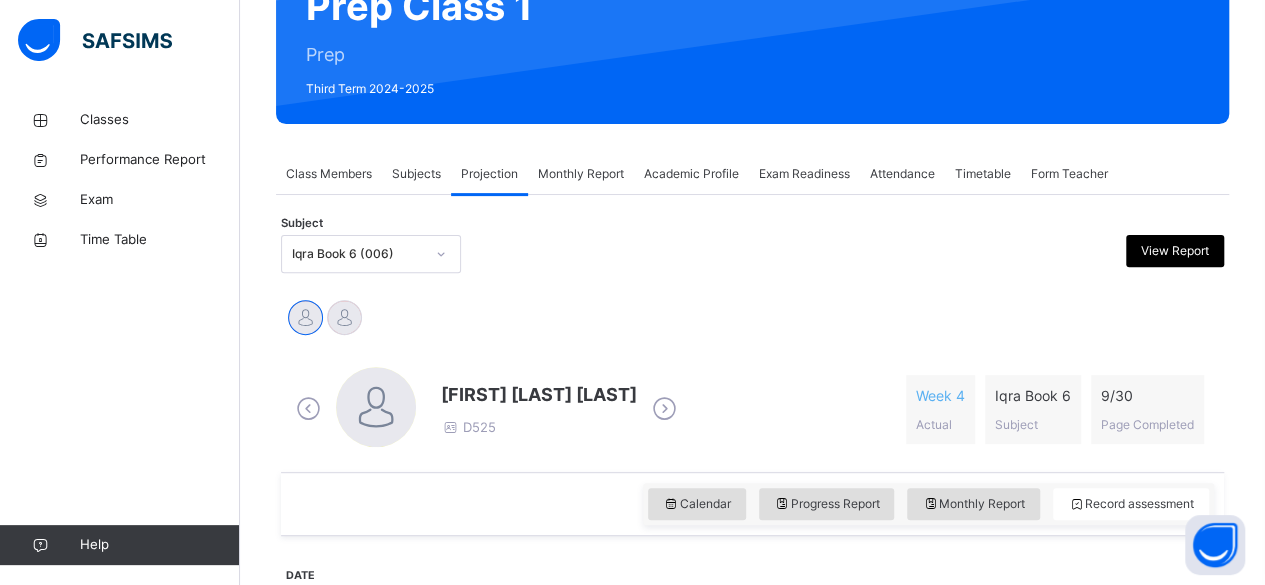 scroll, scrollTop: 220, scrollLeft: 0, axis: vertical 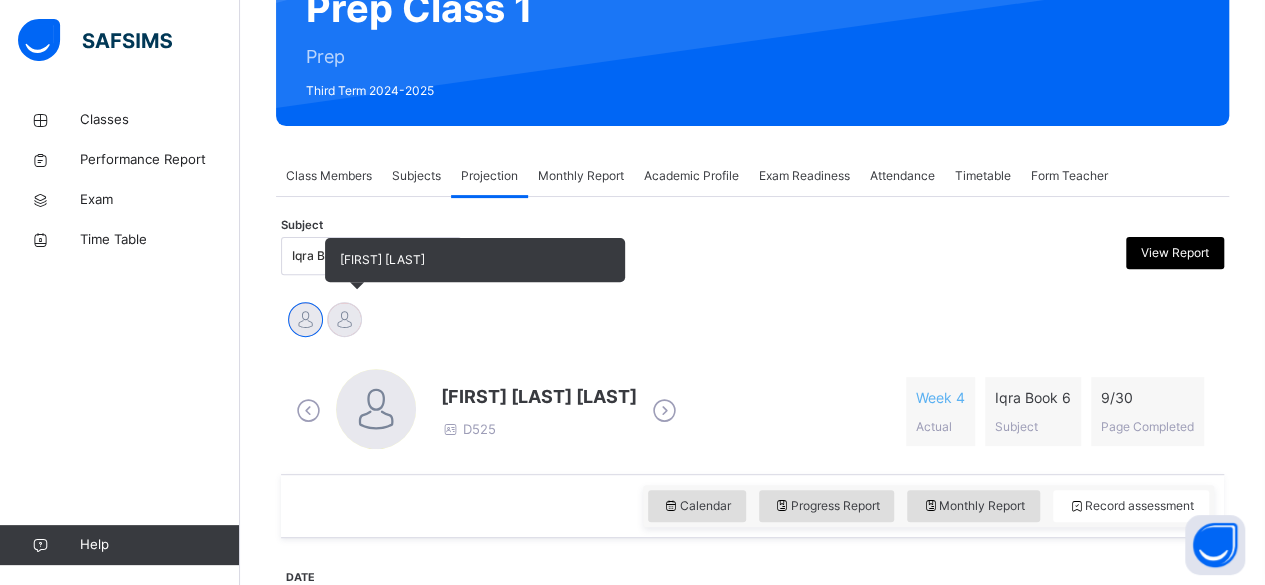 click at bounding box center (344, 319) 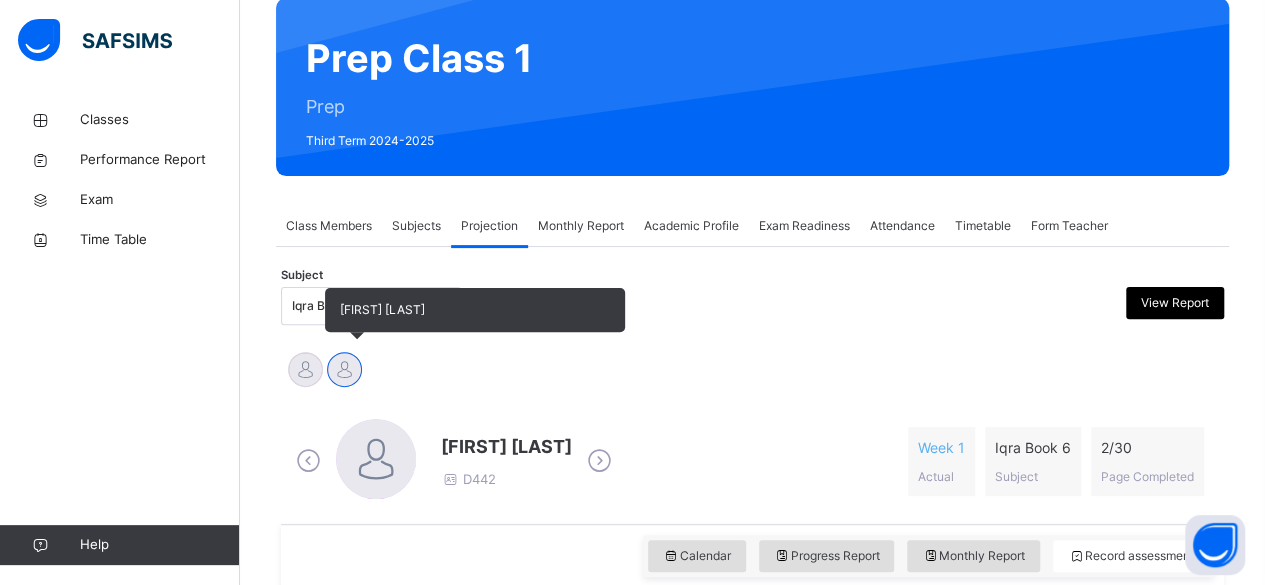 scroll, scrollTop: 167, scrollLeft: 0, axis: vertical 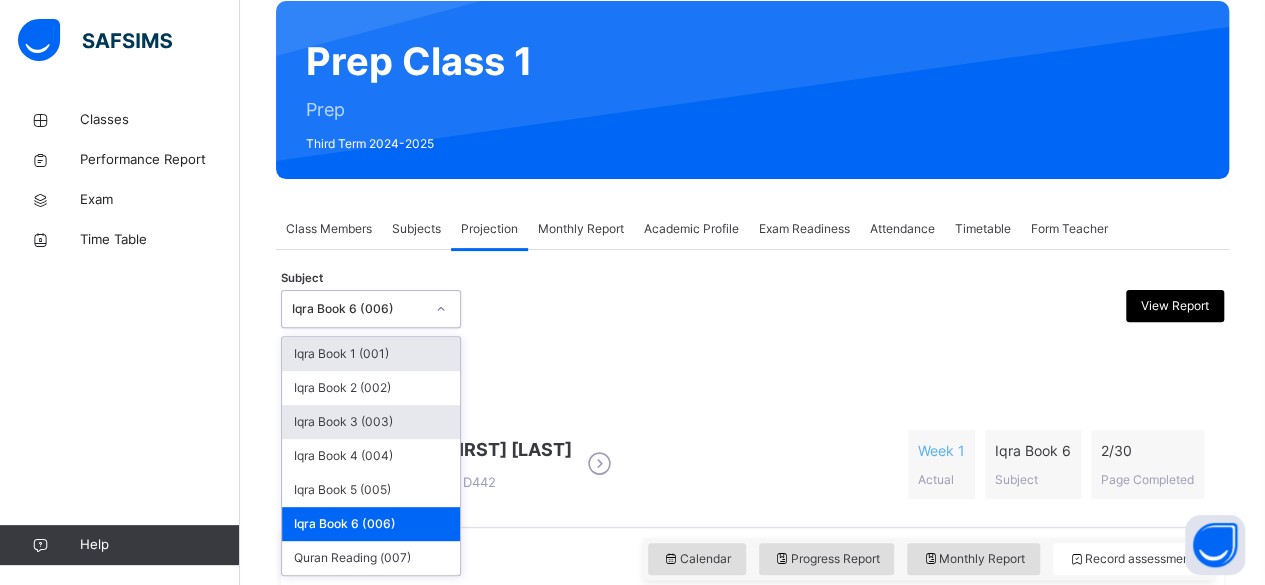 click on "Iqra Book 3 (003)" at bounding box center (371, 422) 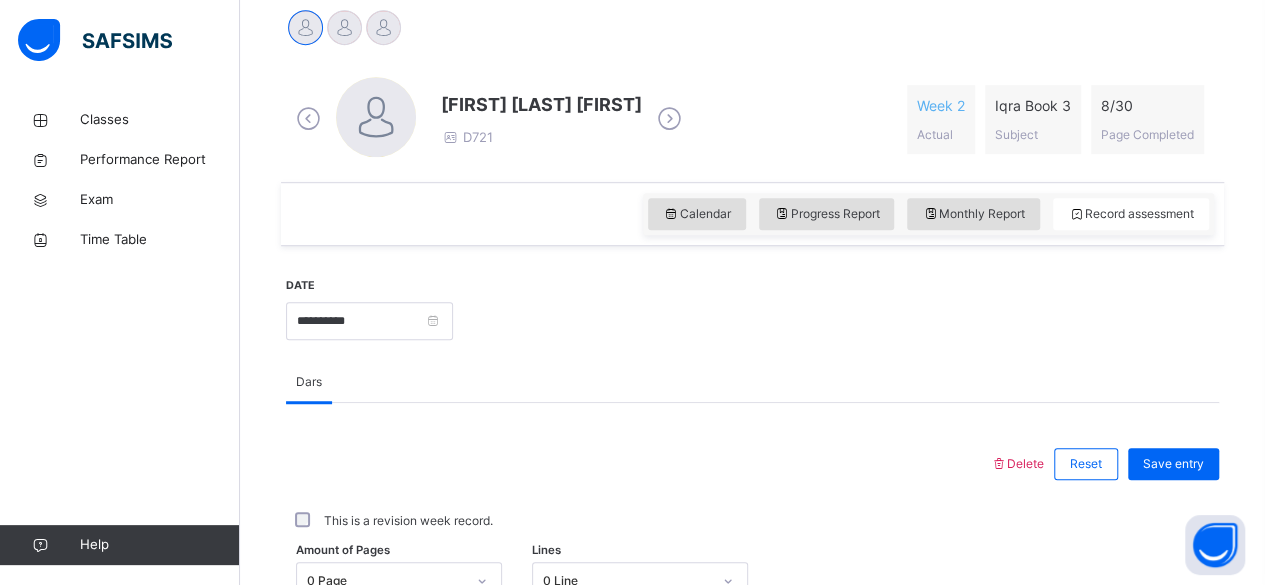scroll, scrollTop: 512, scrollLeft: 0, axis: vertical 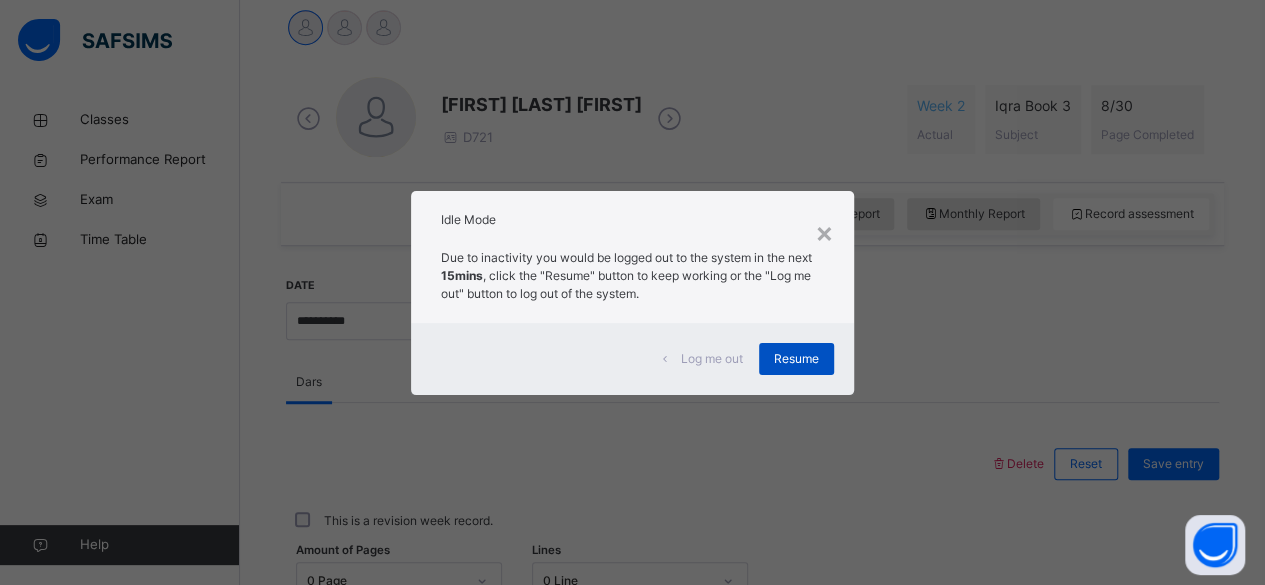 click on "Resume" at bounding box center [796, 359] 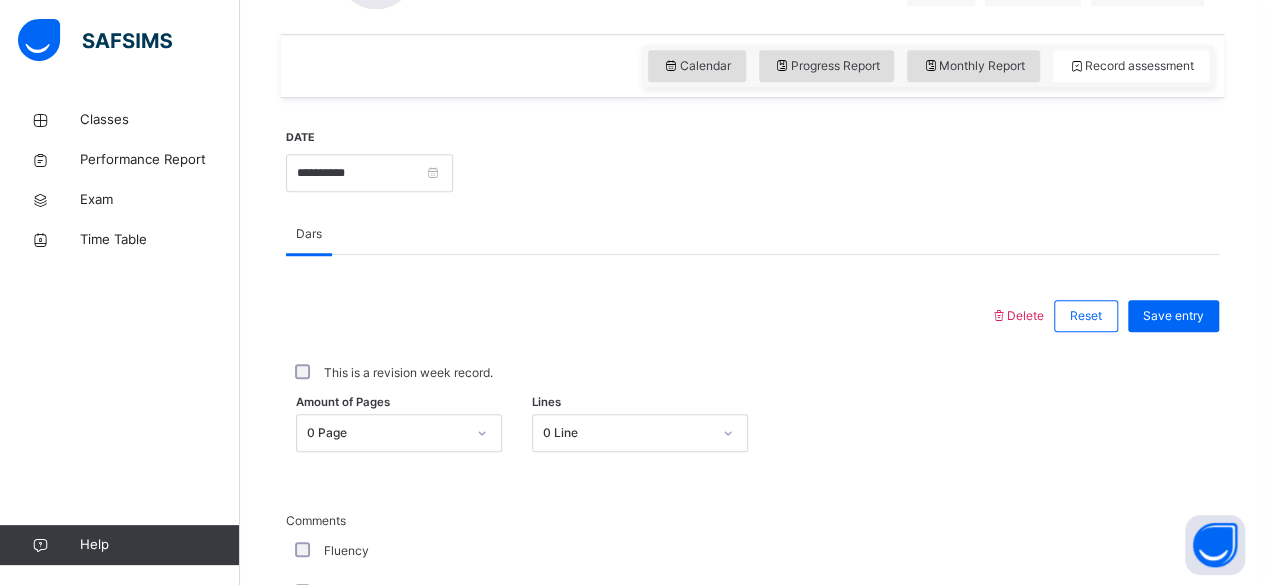 scroll, scrollTop: 706, scrollLeft: 0, axis: vertical 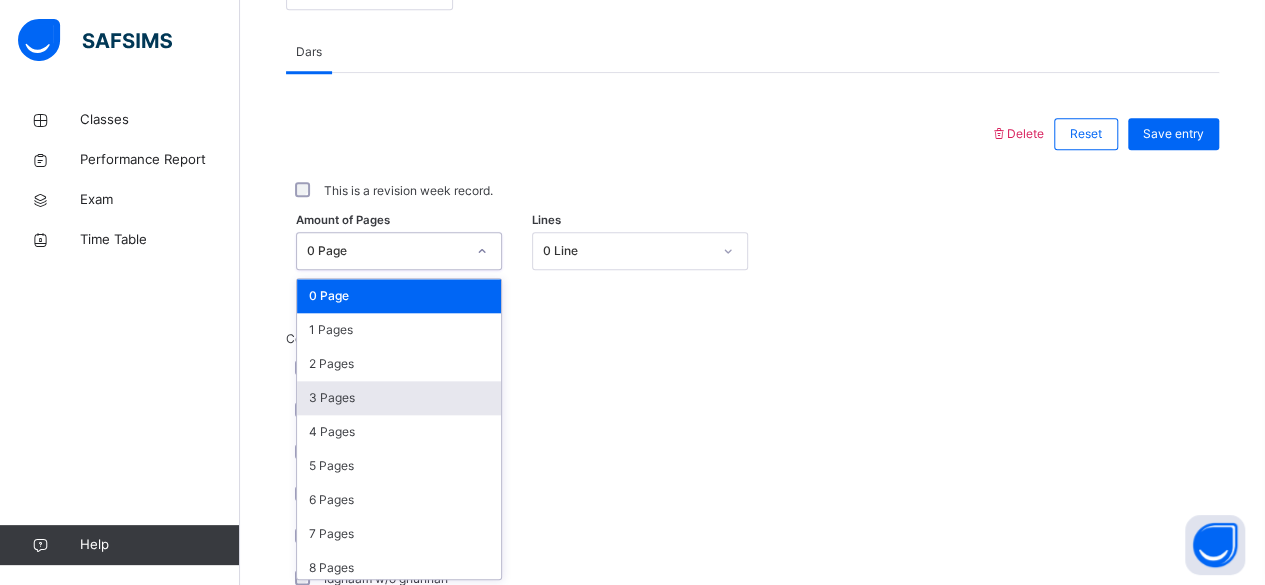 click on "3 Pages" at bounding box center [399, 398] 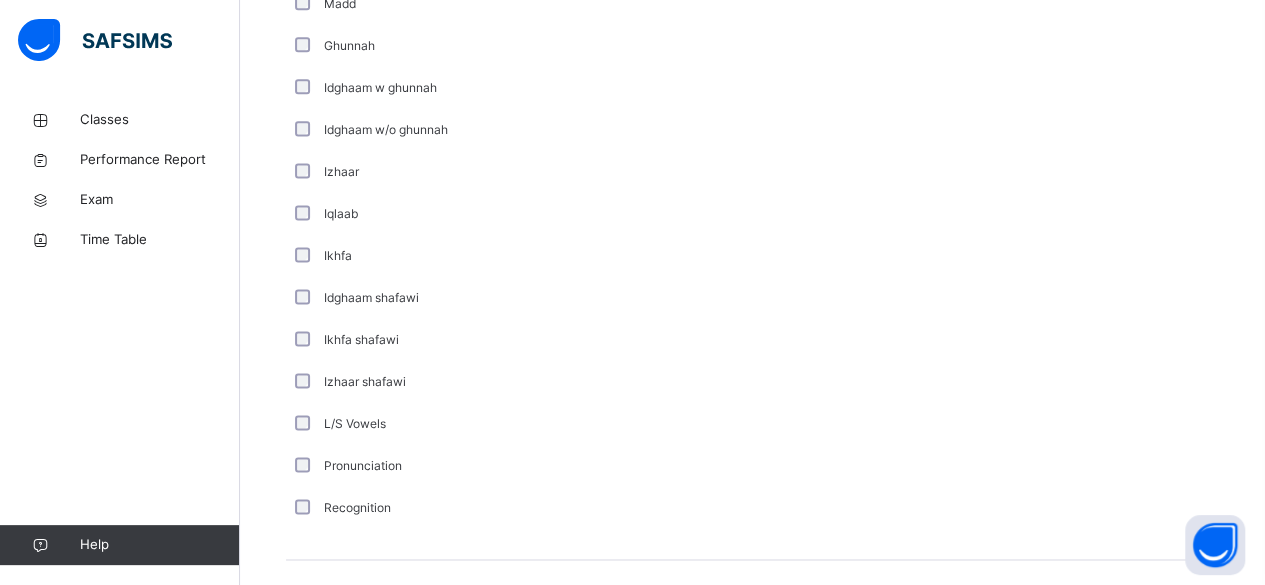 scroll, scrollTop: 1293, scrollLeft: 0, axis: vertical 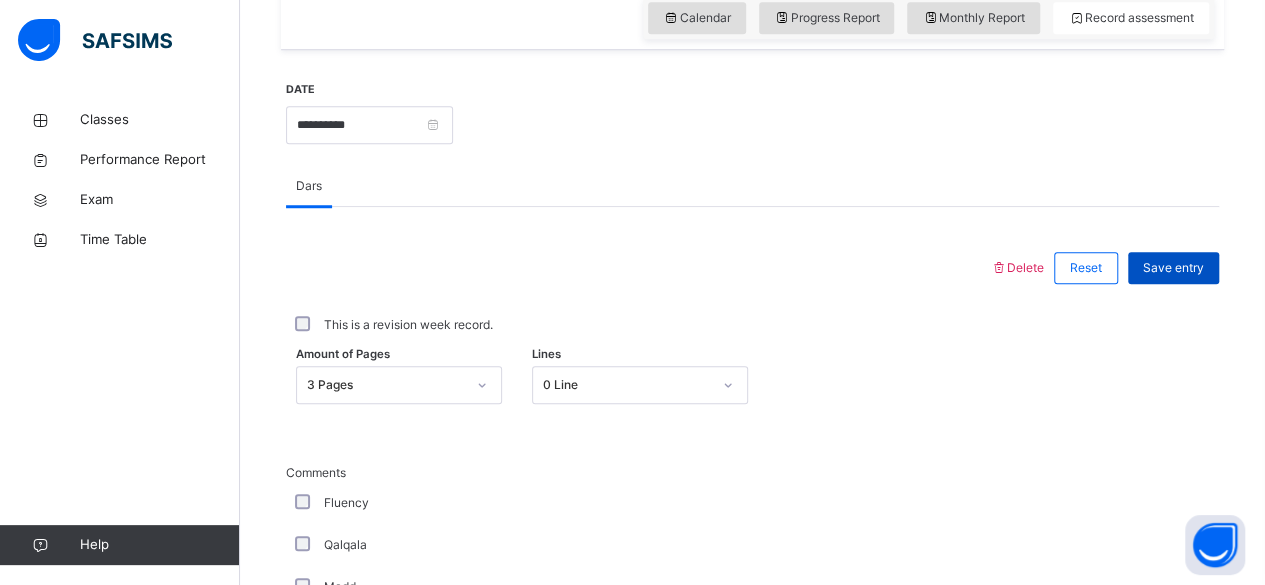 click on "Save entry" at bounding box center (1173, 268) 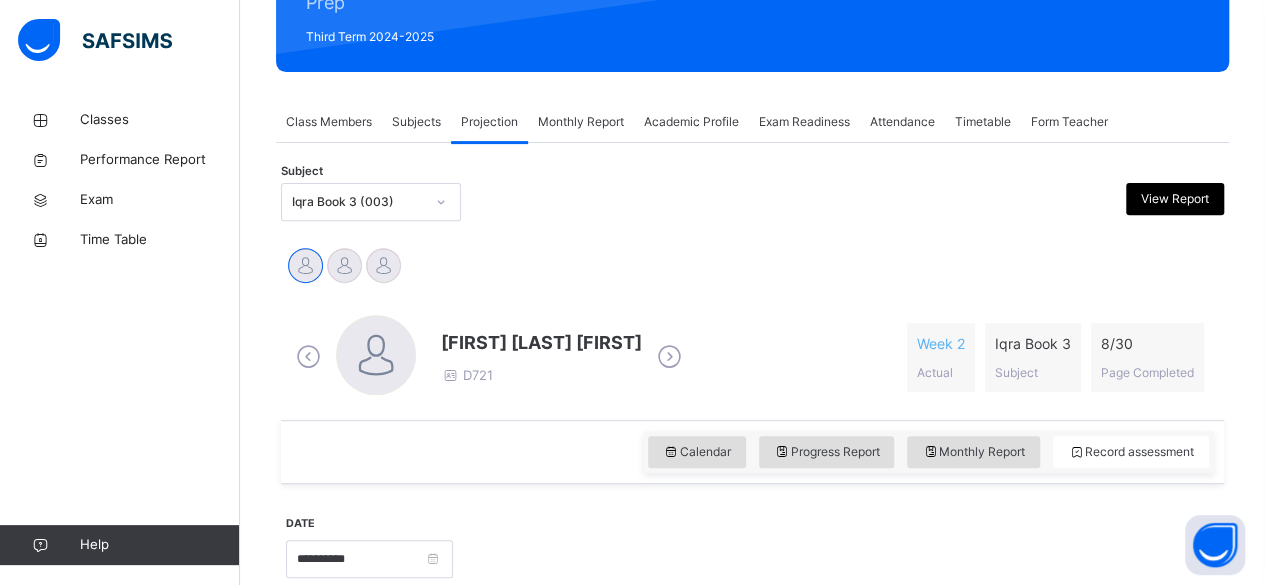 scroll, scrollTop: 263, scrollLeft: 0, axis: vertical 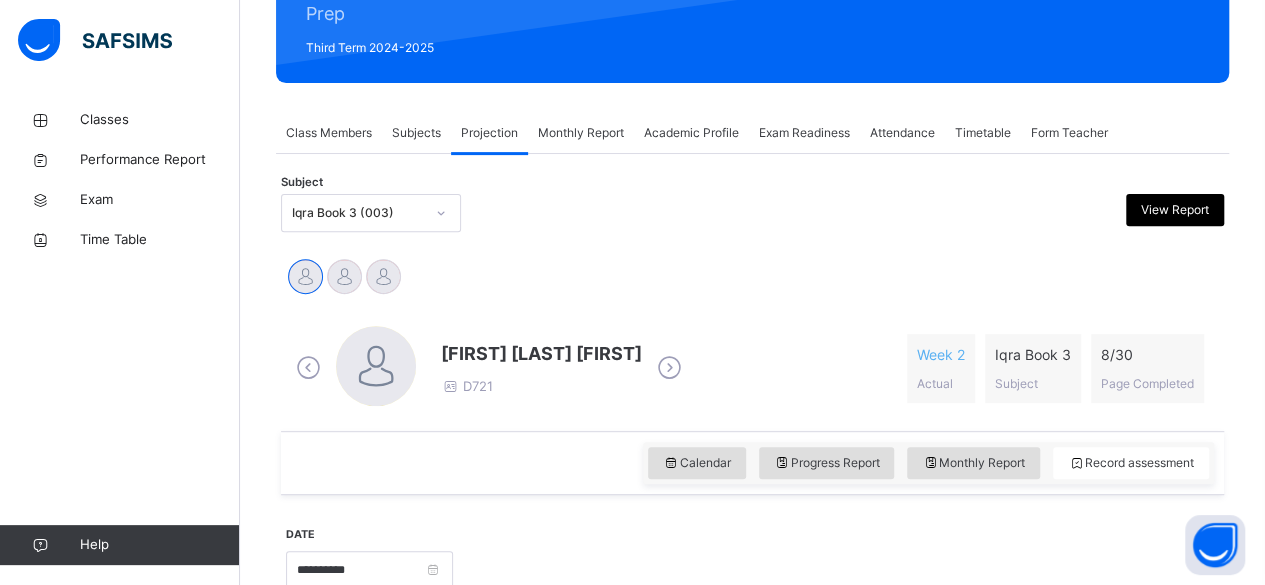 click at bounding box center (669, 368) 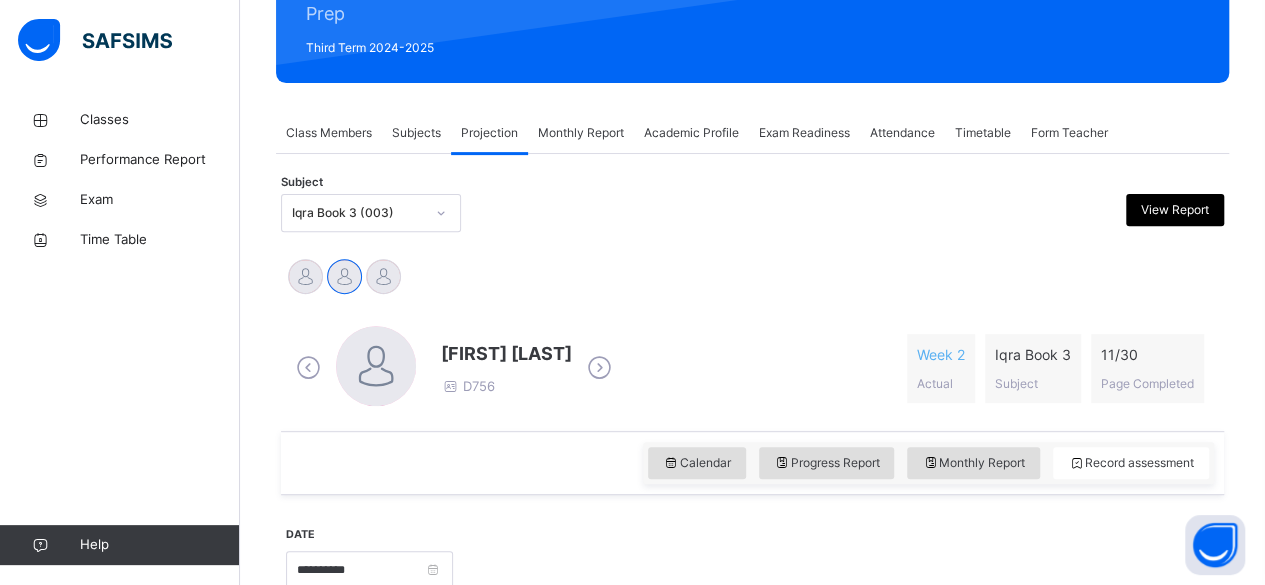 click at bounding box center [599, 368] 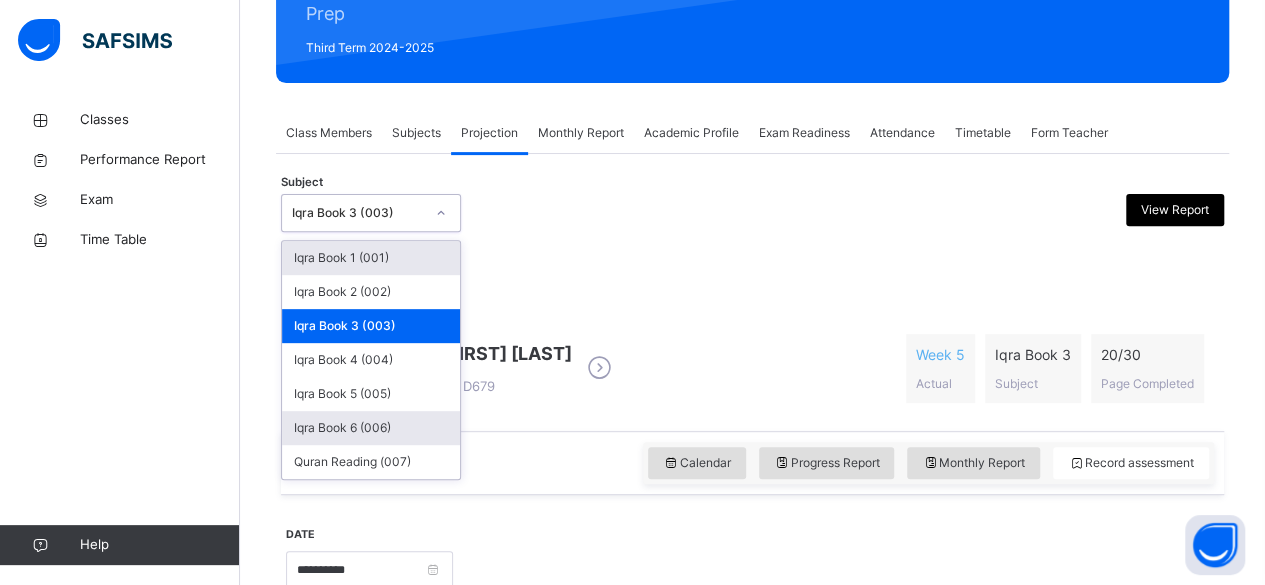 click on "Iqra Book 6 (006)" at bounding box center [371, 428] 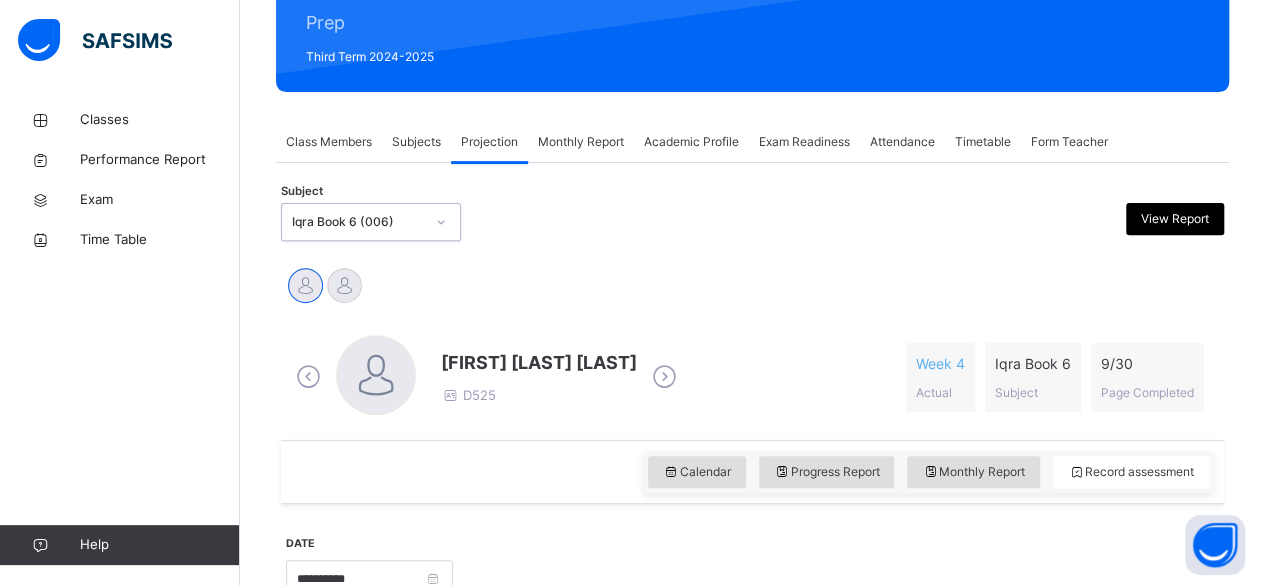 scroll, scrollTop: 249, scrollLeft: 0, axis: vertical 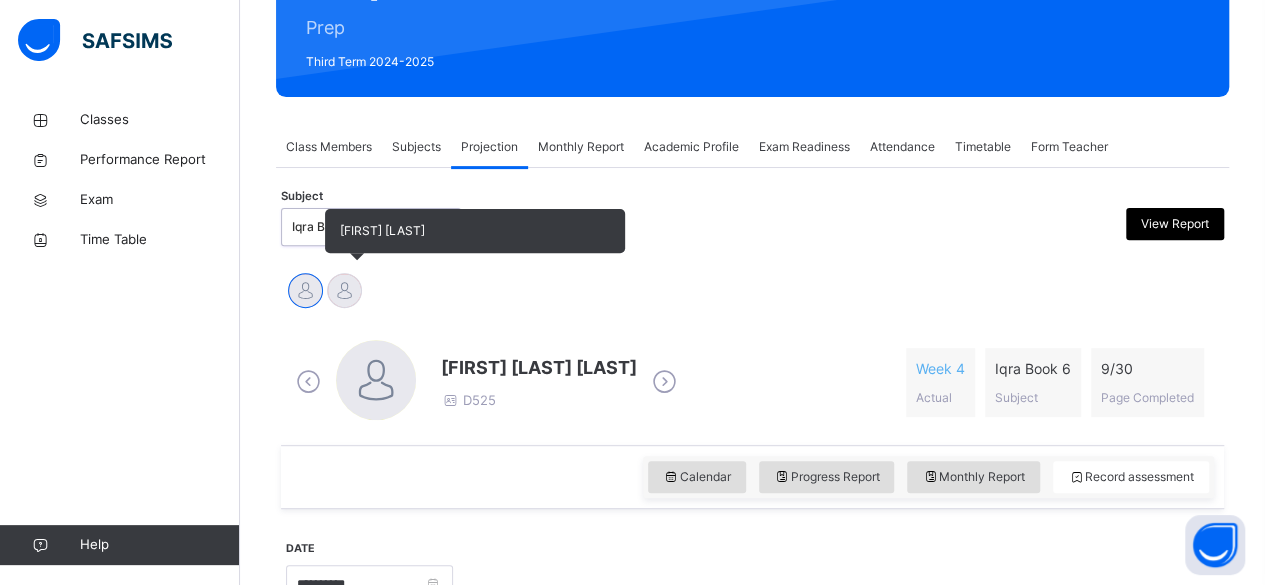 click at bounding box center [344, 290] 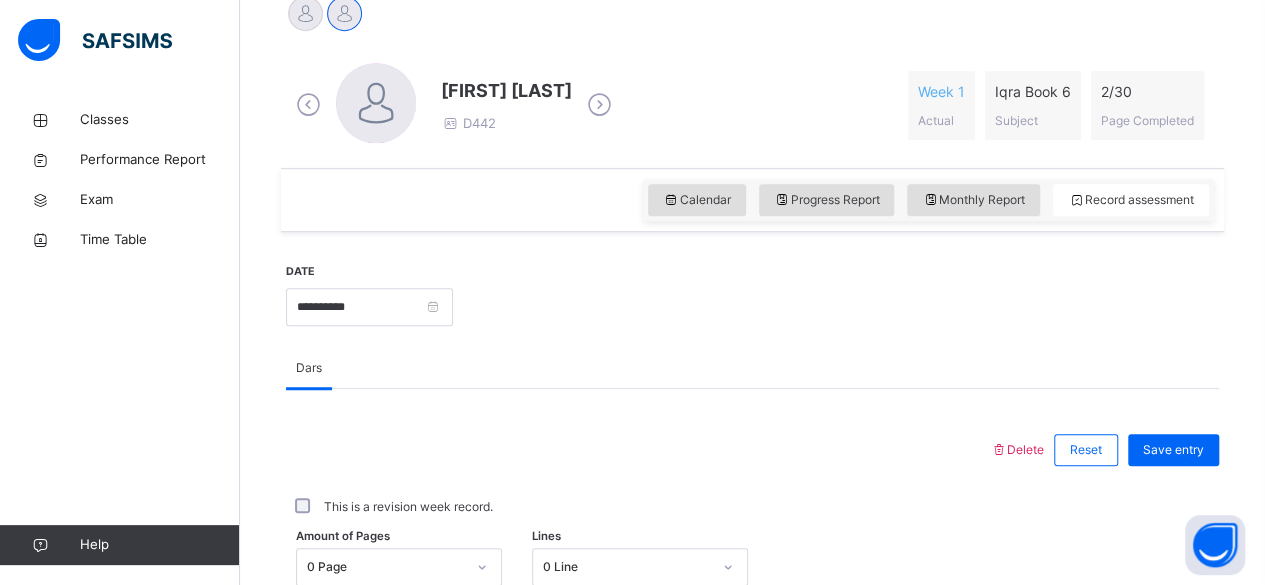 scroll, scrollTop: 804, scrollLeft: 0, axis: vertical 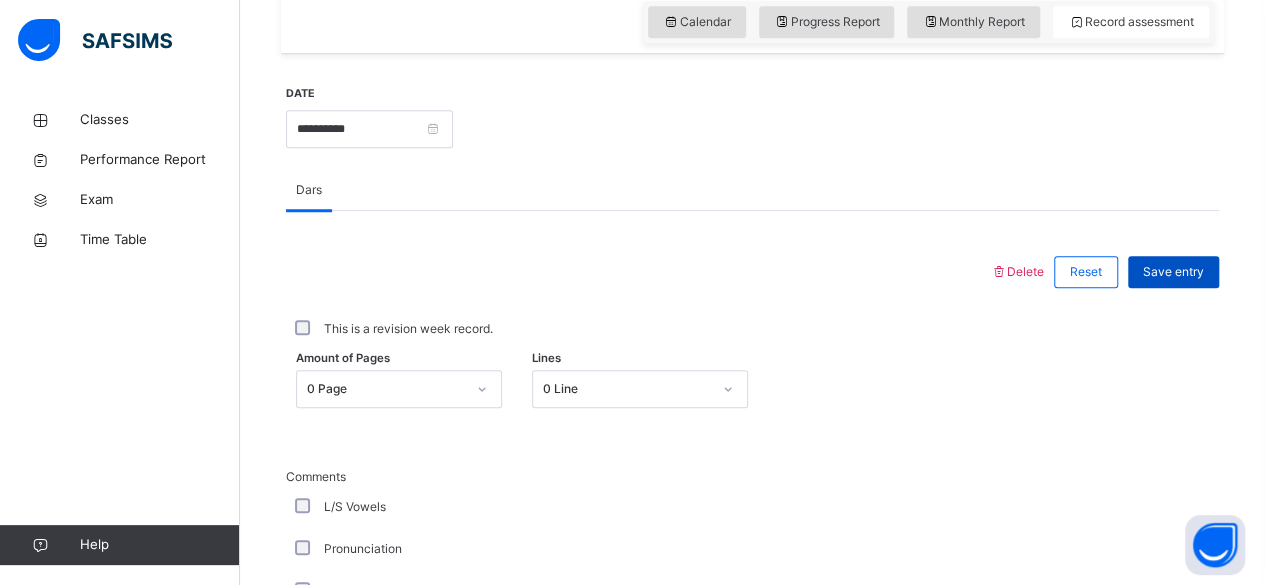 click on "Save entry" at bounding box center (1173, 272) 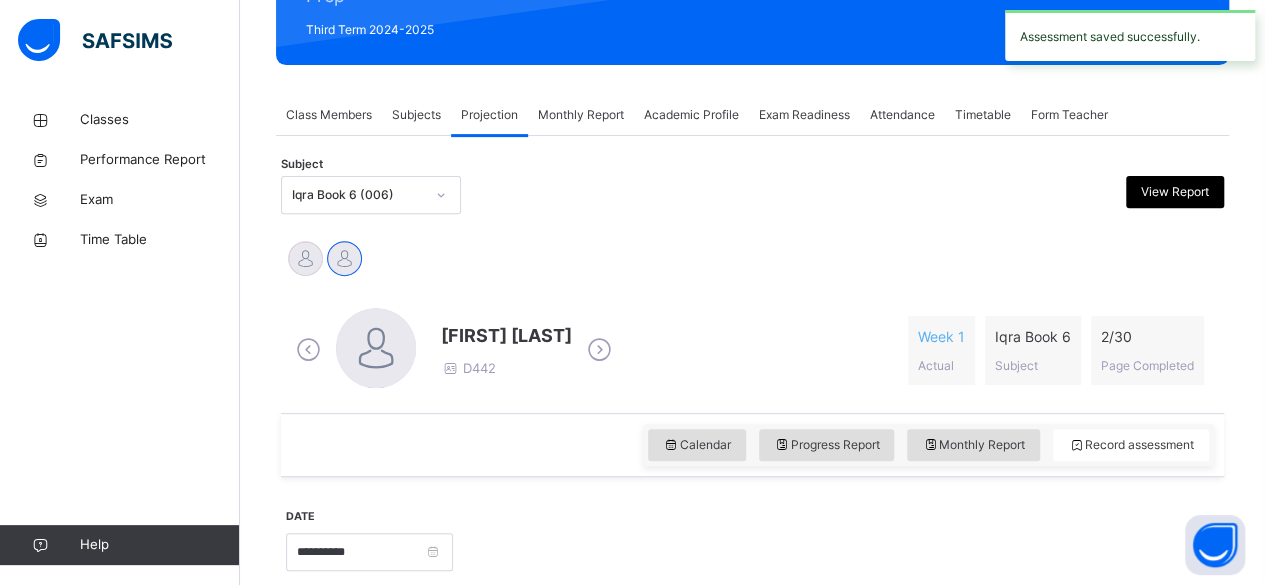 scroll, scrollTop: 280, scrollLeft: 0, axis: vertical 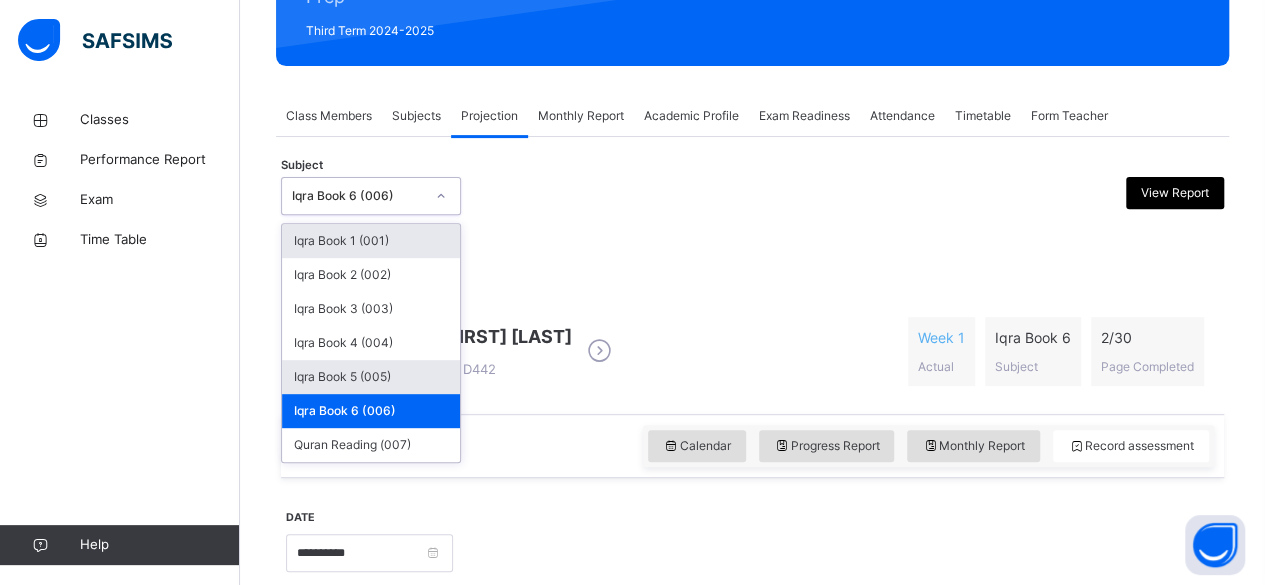 click on "Iqra Book 5 (005)" at bounding box center (371, 377) 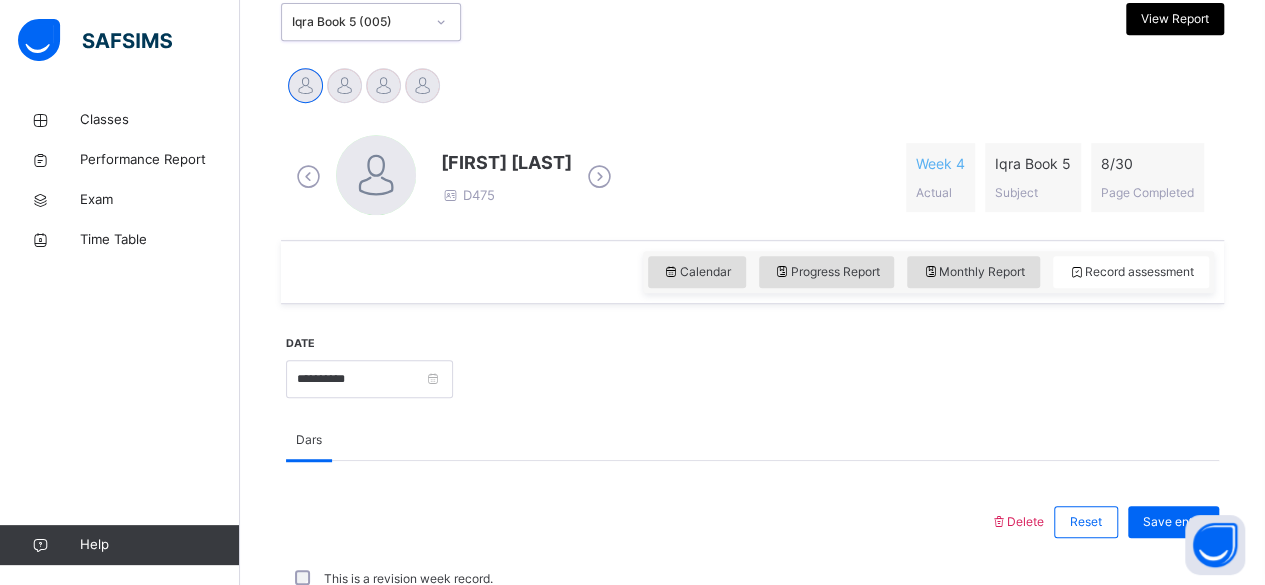 scroll, scrollTop: 453, scrollLeft: 0, axis: vertical 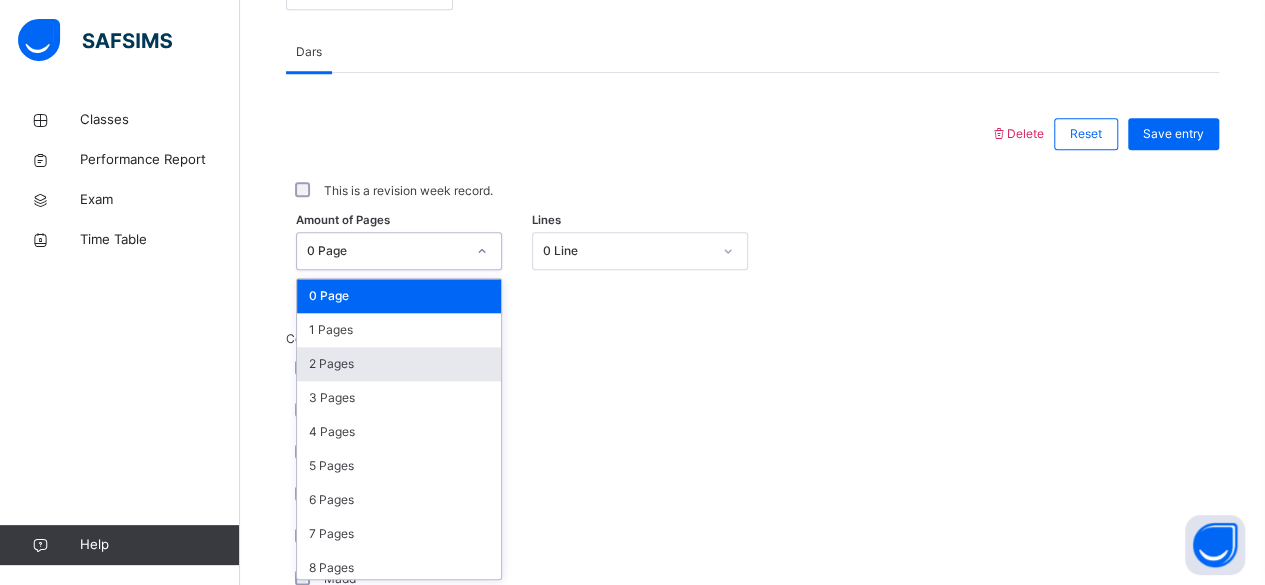 click on "2 Pages" at bounding box center [399, 364] 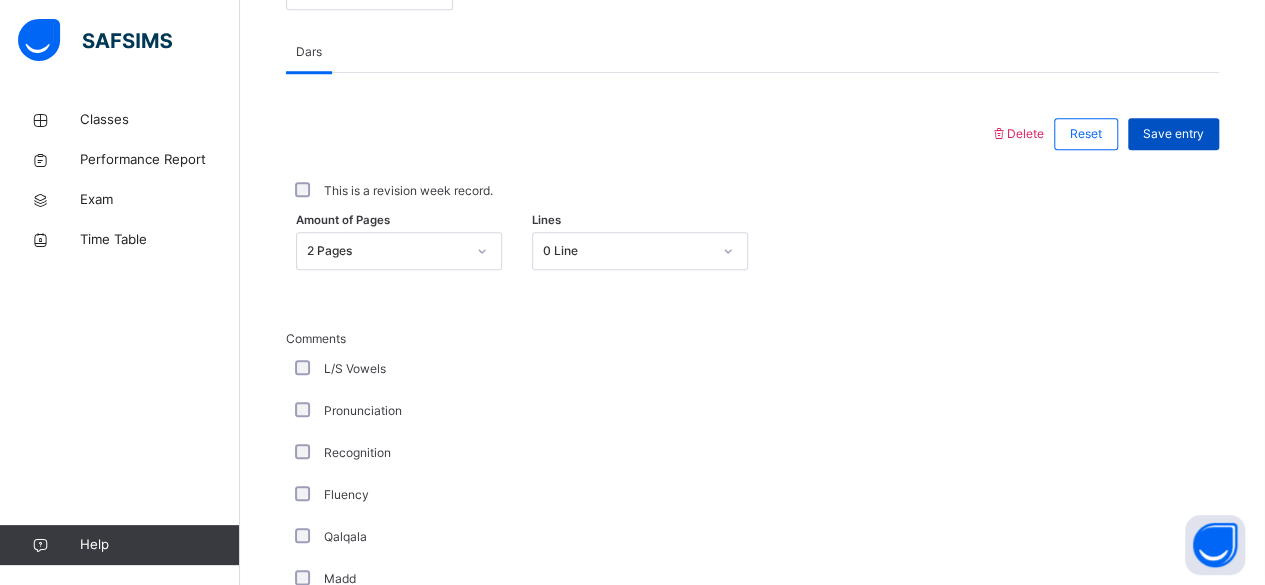 click on "Save entry" at bounding box center [1173, 134] 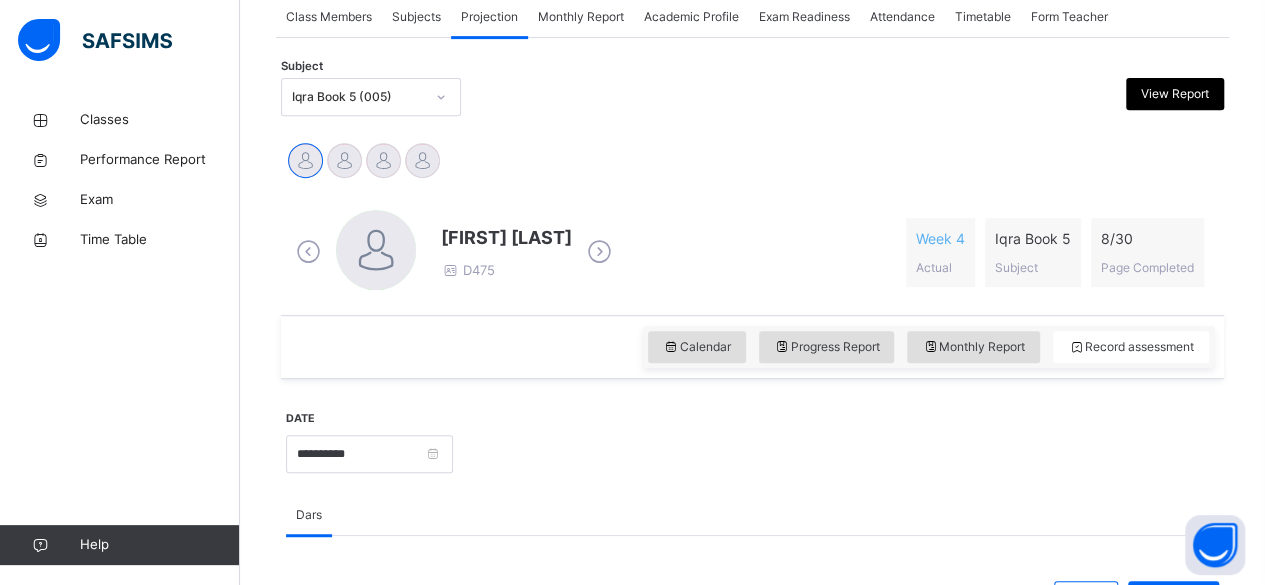 scroll, scrollTop: 377, scrollLeft: 0, axis: vertical 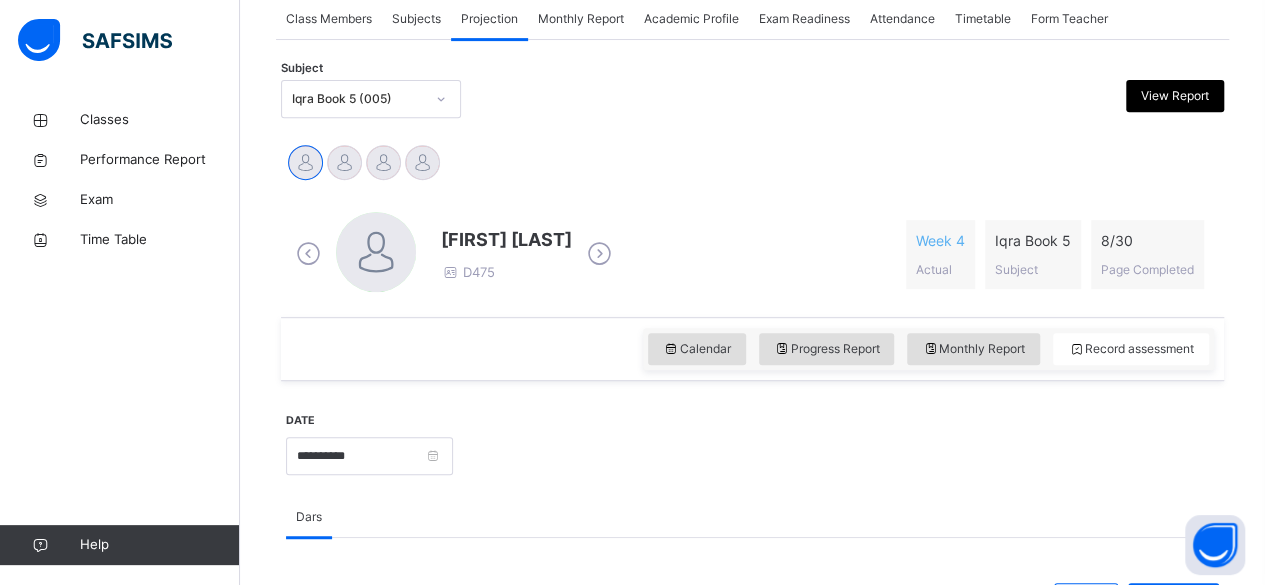 click at bounding box center (599, 254) 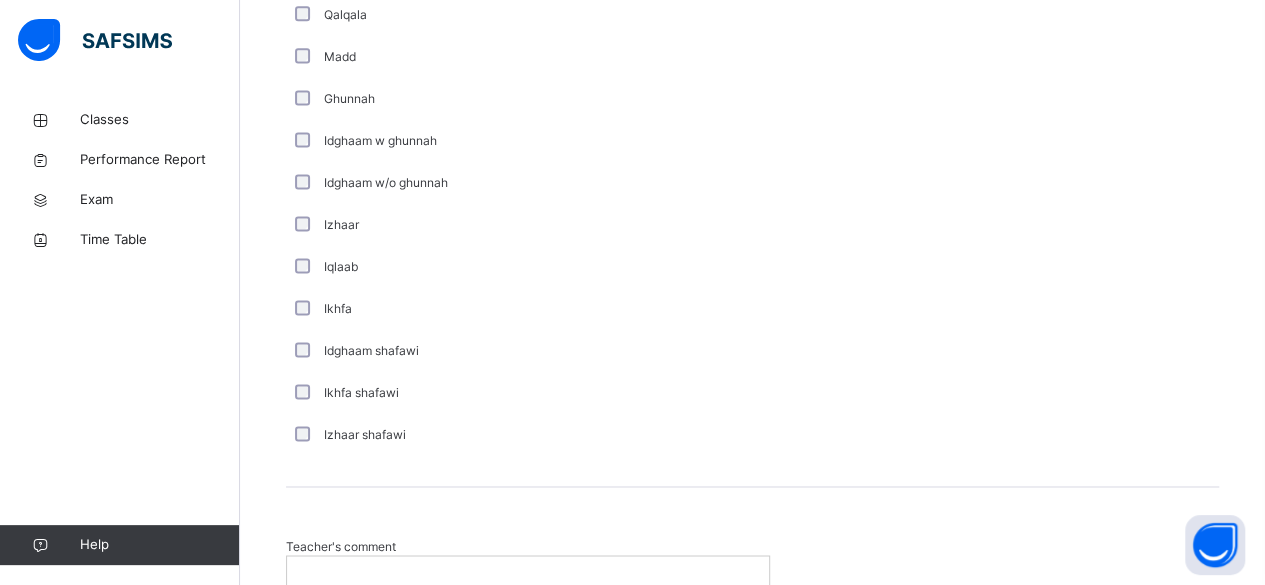 scroll, scrollTop: 1393, scrollLeft: 0, axis: vertical 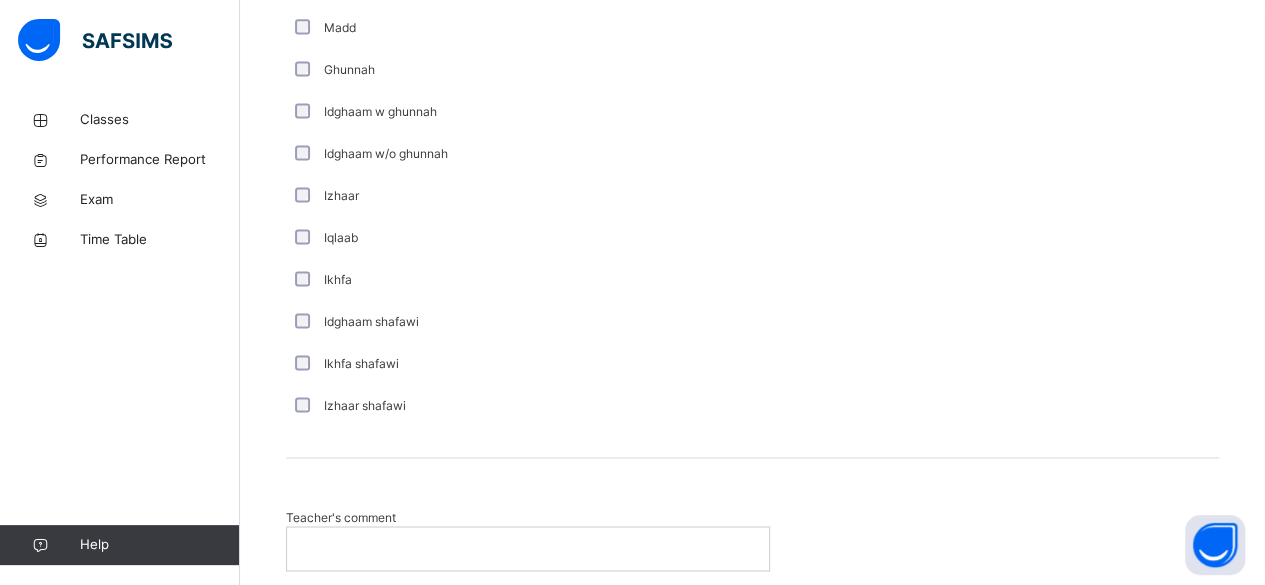 click at bounding box center [528, 548] 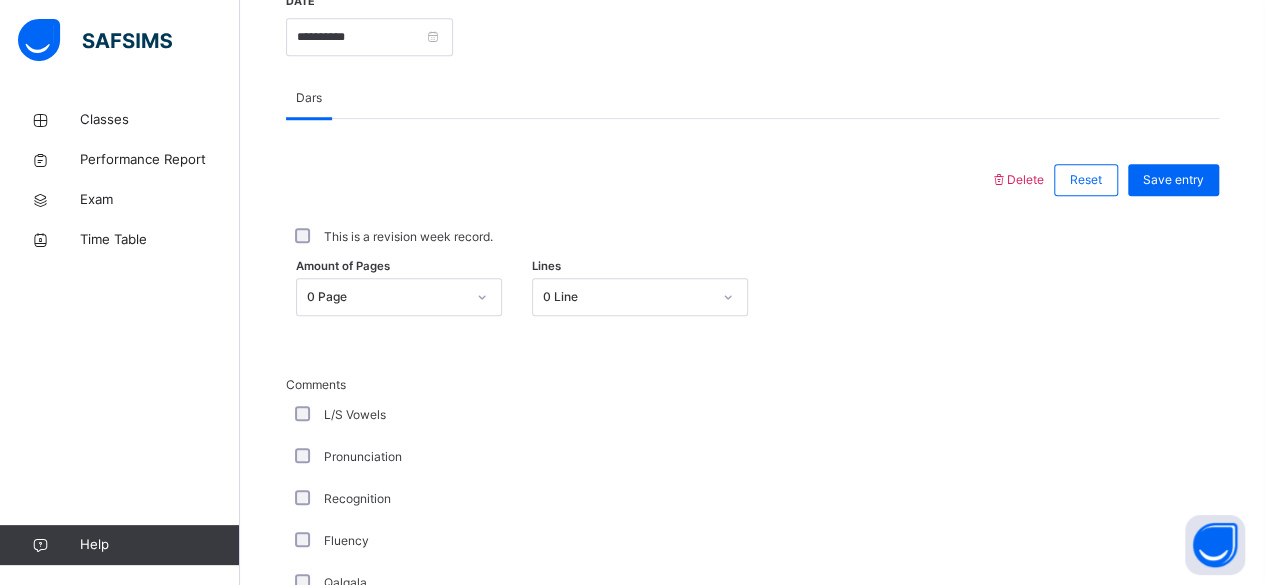 scroll, scrollTop: 771, scrollLeft: 0, axis: vertical 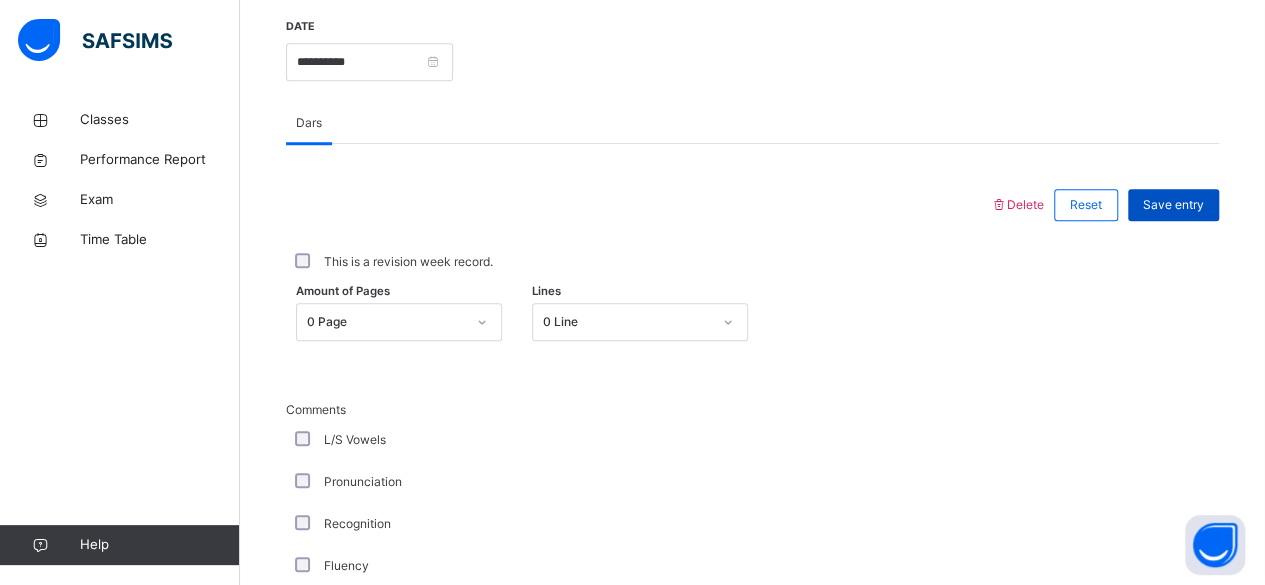 click on "Save entry" at bounding box center [1173, 205] 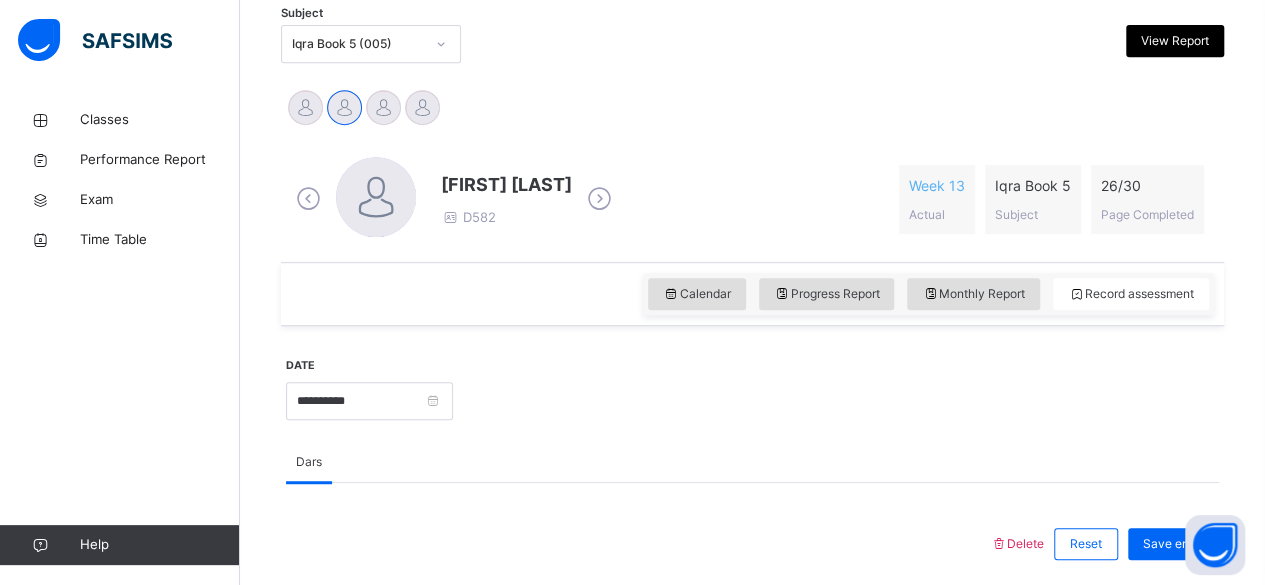 scroll, scrollTop: 430, scrollLeft: 0, axis: vertical 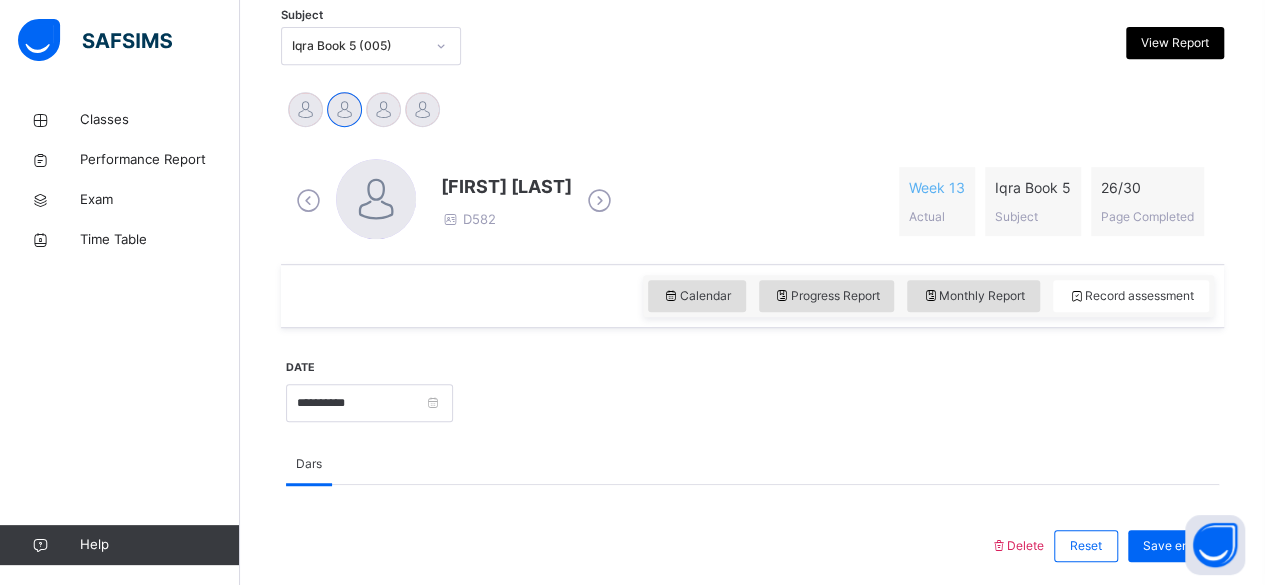 click at bounding box center (599, 201) 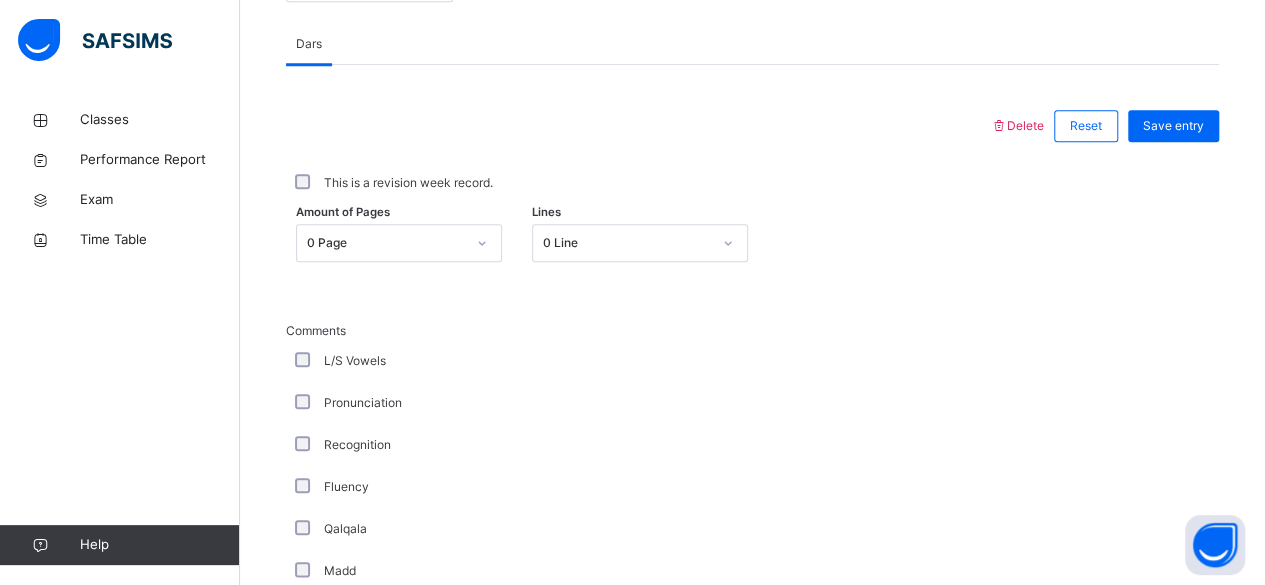 scroll, scrollTop: 855, scrollLeft: 0, axis: vertical 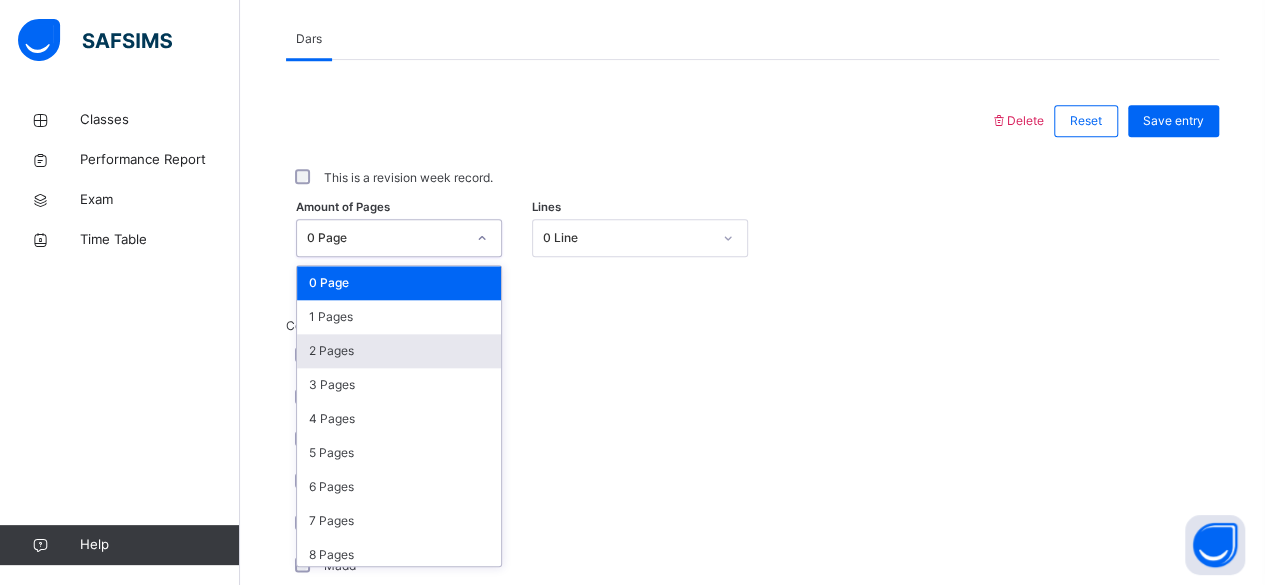click on "2 Pages" at bounding box center [399, 351] 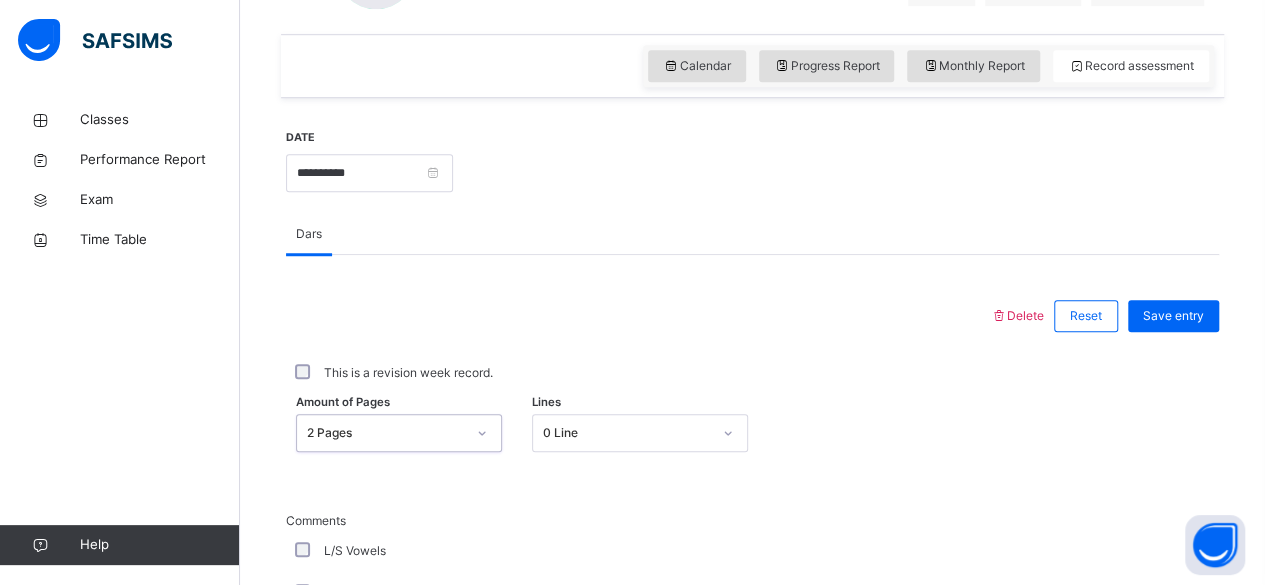 scroll, scrollTop: 655, scrollLeft: 0, axis: vertical 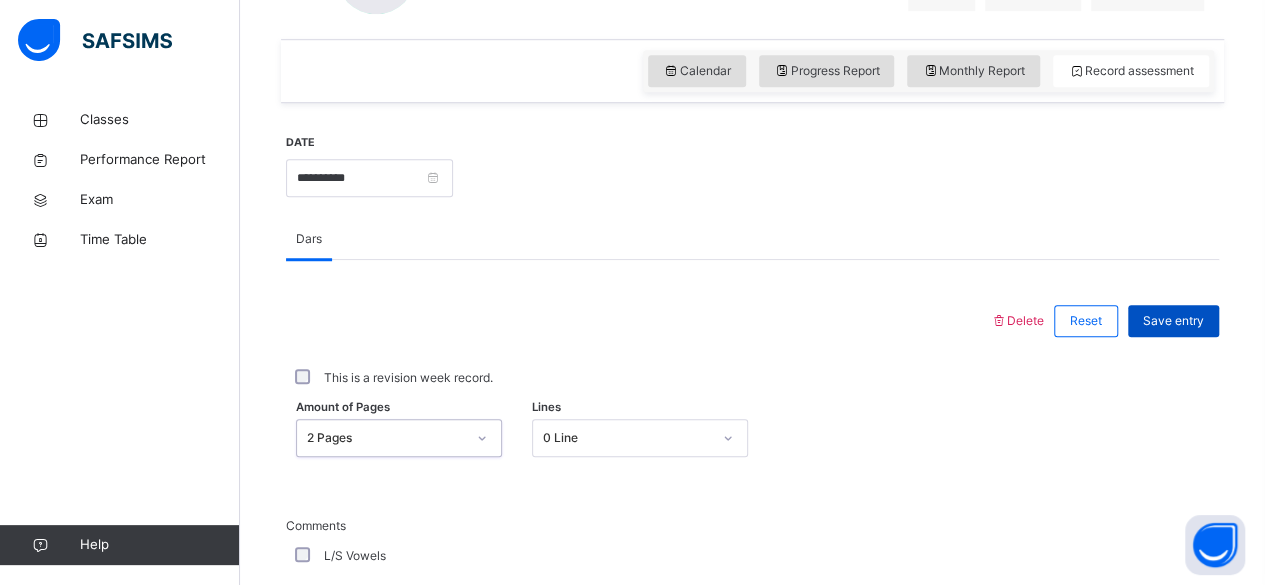 click on "Save entry" at bounding box center [1173, 321] 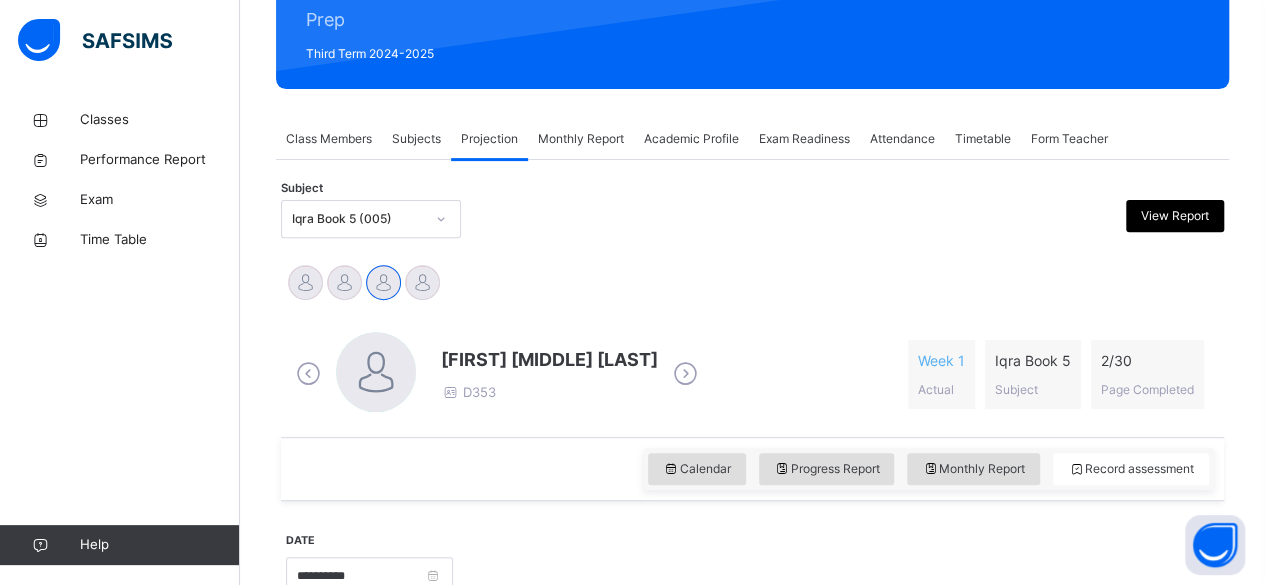 scroll, scrollTop: 237, scrollLeft: 0, axis: vertical 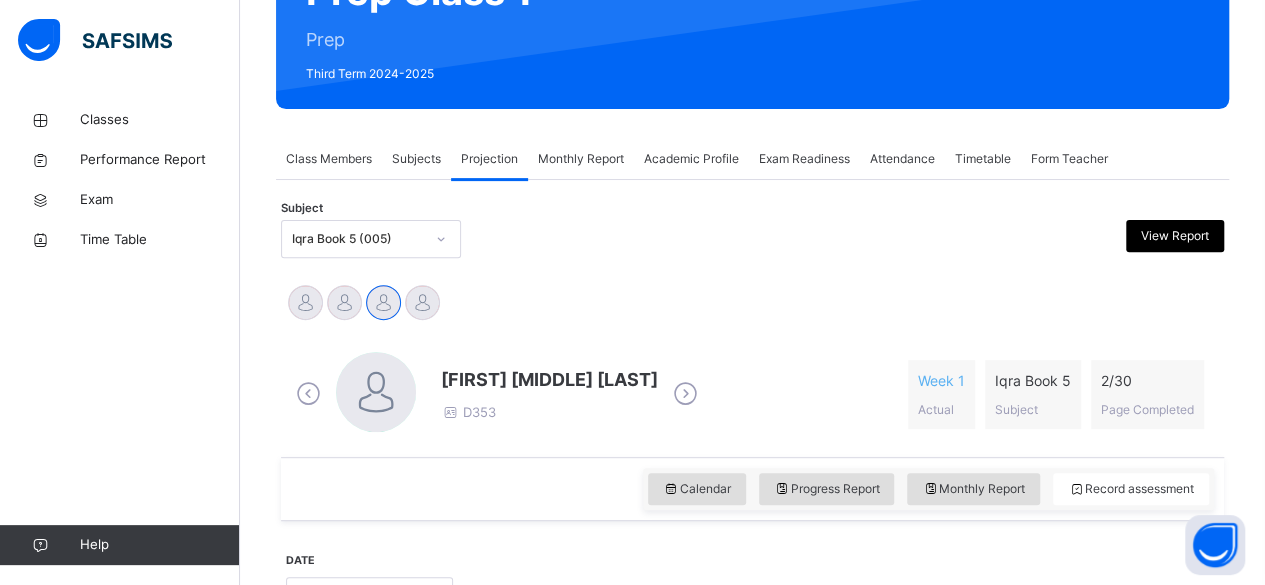 click at bounding box center [685, 394] 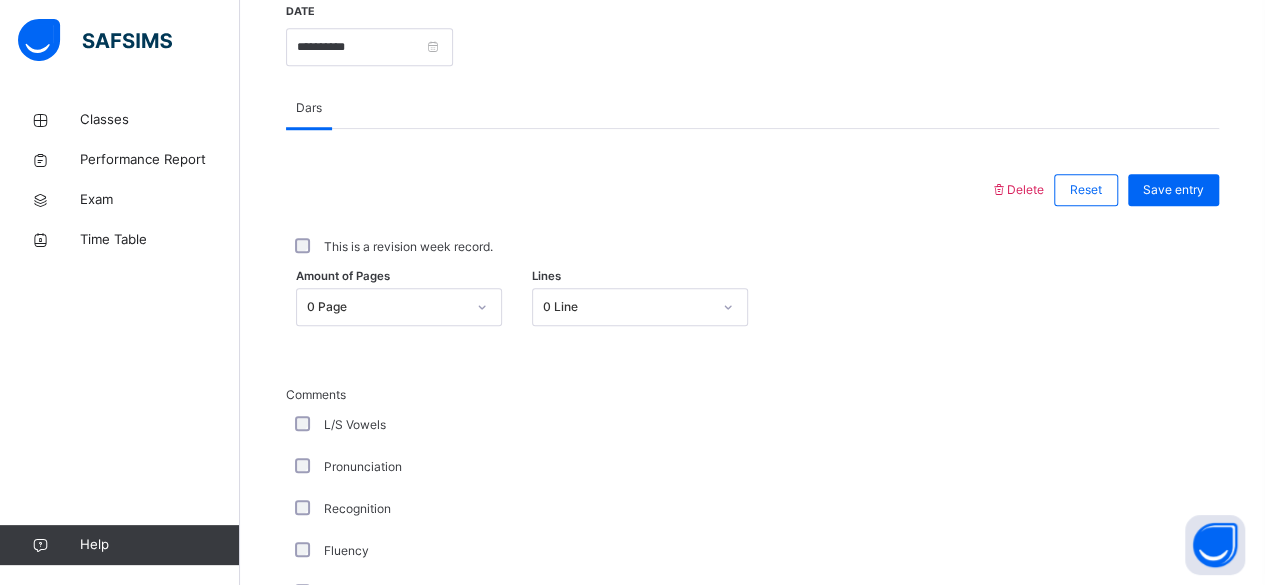 scroll, scrollTop: 788, scrollLeft: 0, axis: vertical 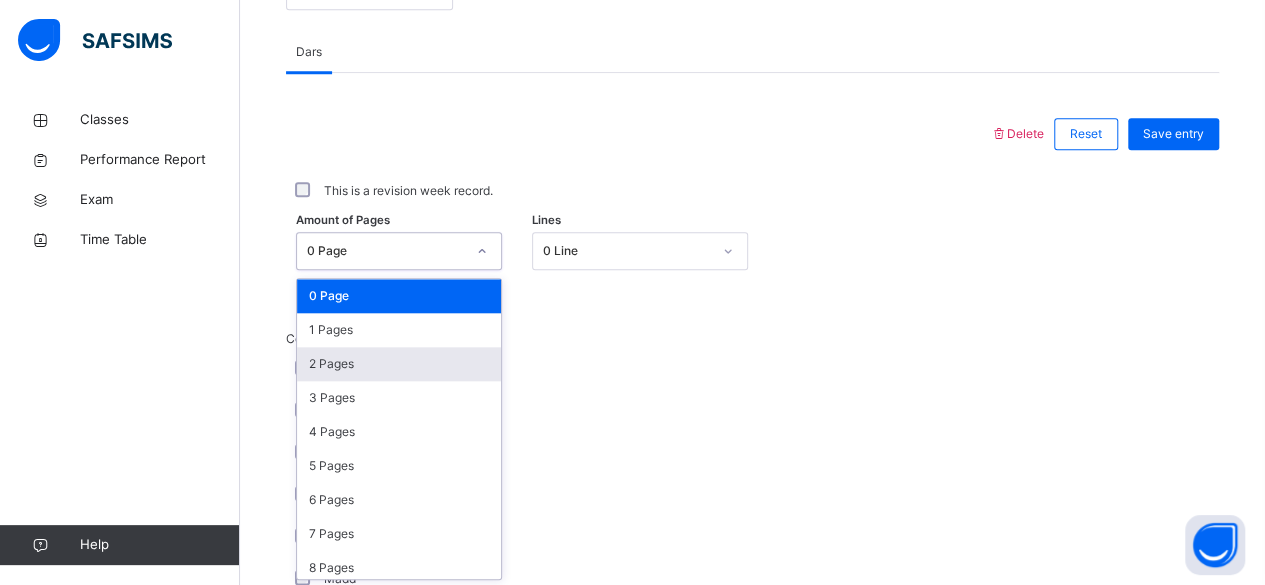 click on "2 Pages" at bounding box center [399, 364] 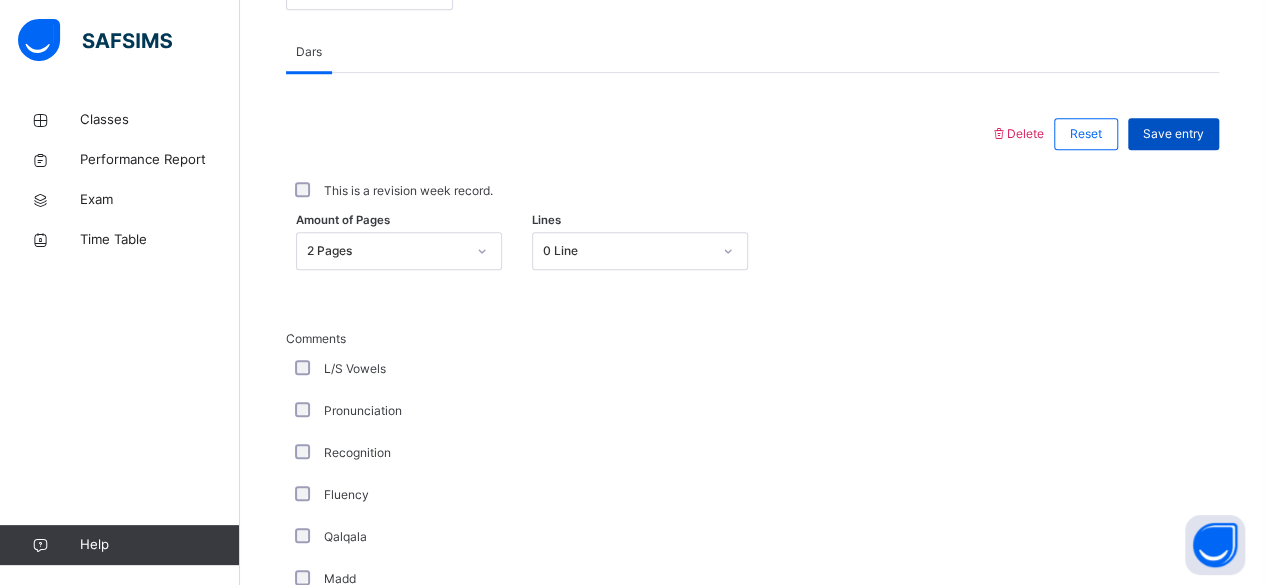 click on "Save entry" at bounding box center (1173, 134) 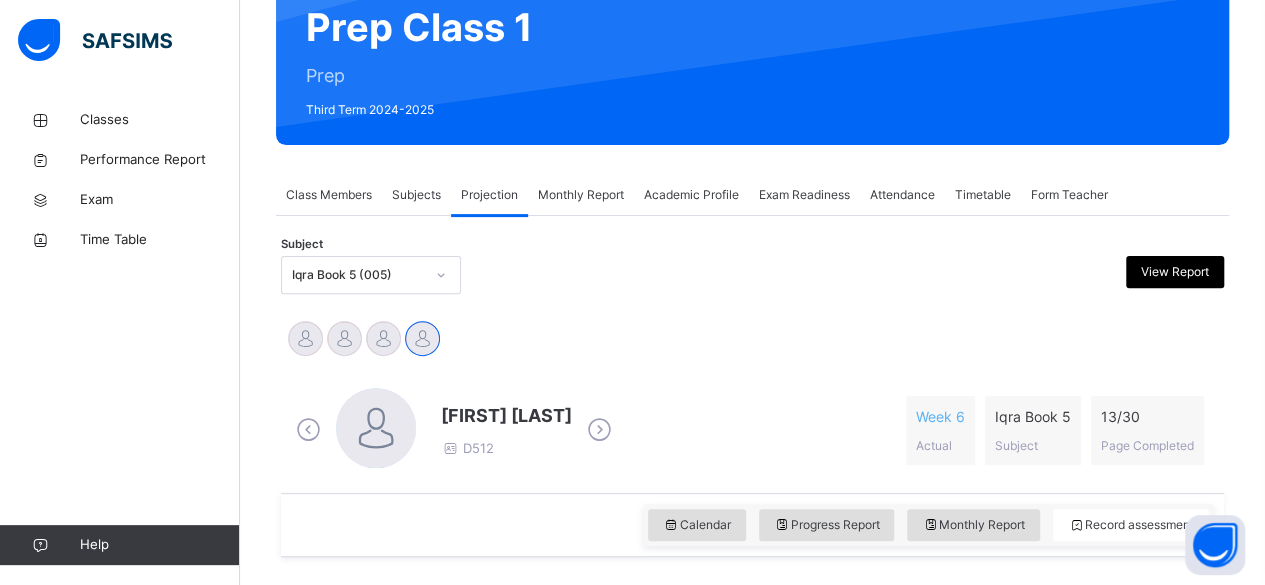 scroll, scrollTop: 199, scrollLeft: 0, axis: vertical 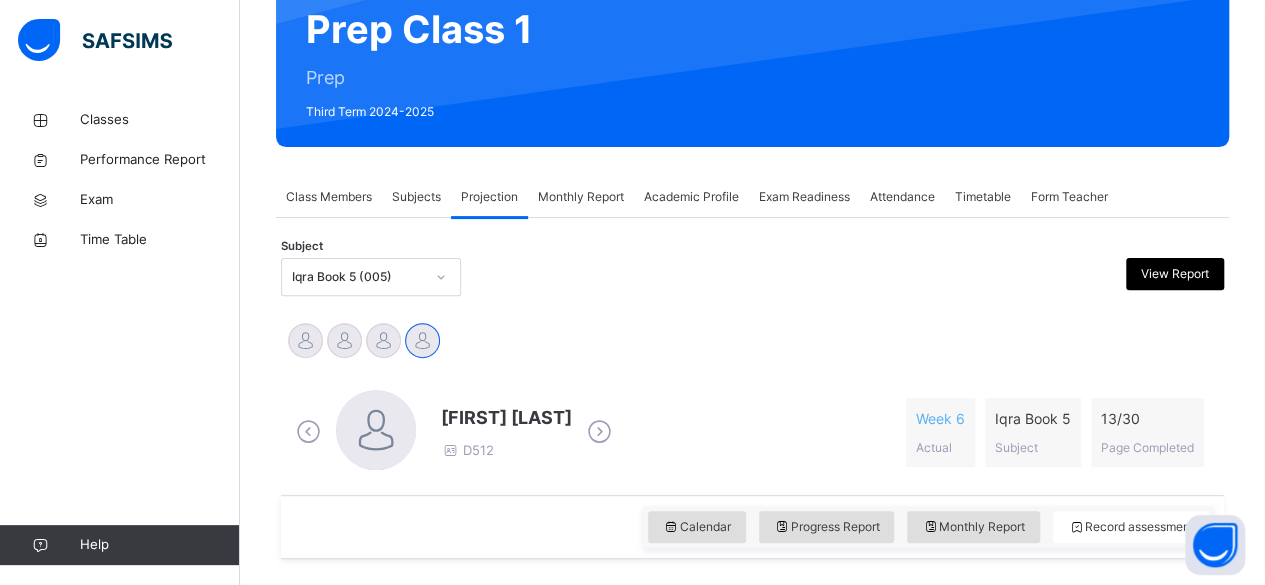 click at bounding box center (599, 432) 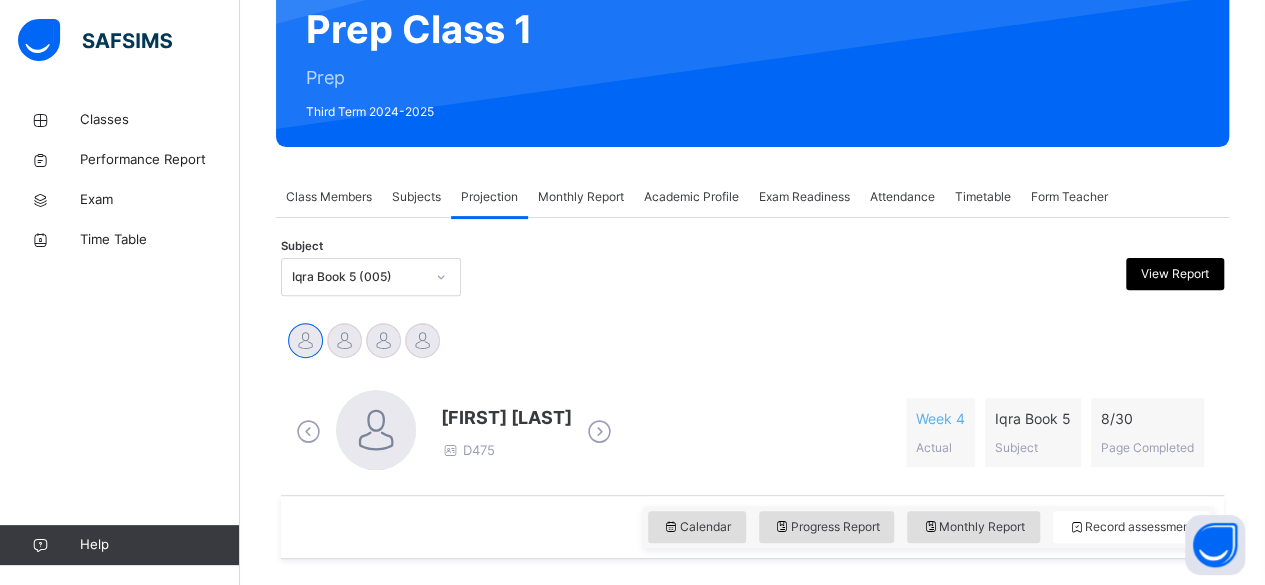 click at bounding box center (599, 432) 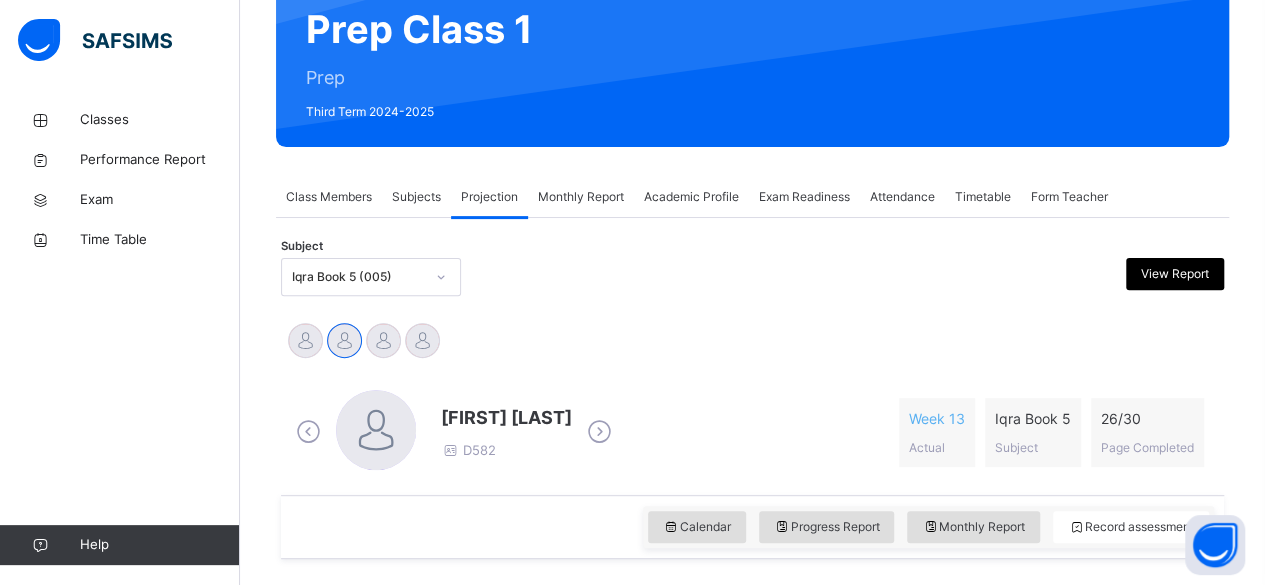 click at bounding box center (599, 432) 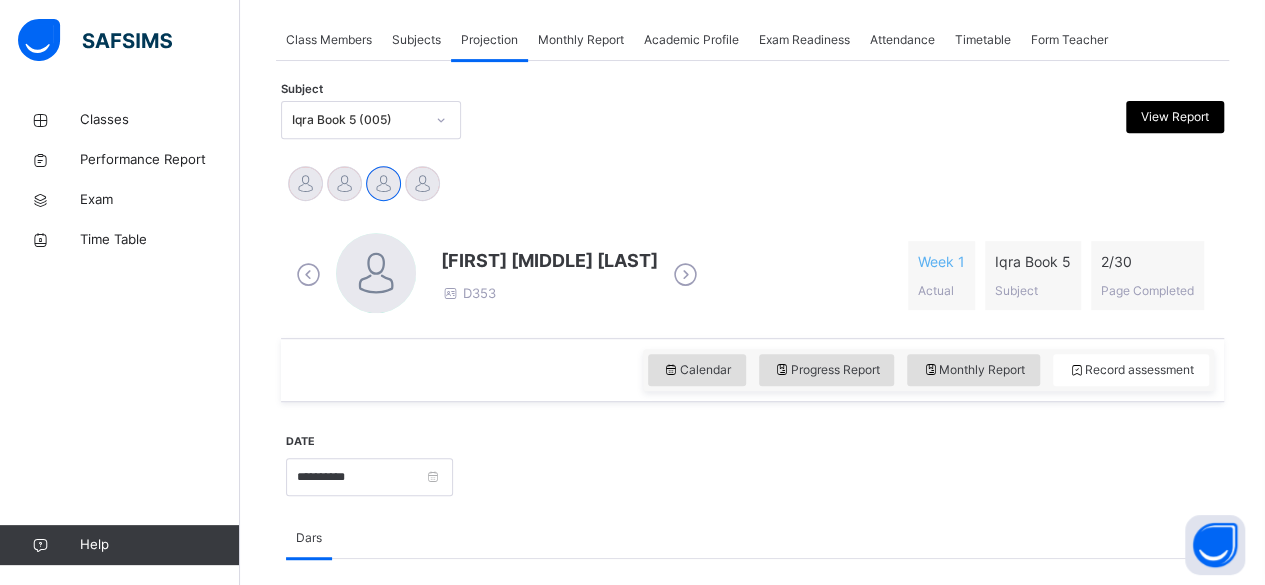 scroll, scrollTop: 348, scrollLeft: 0, axis: vertical 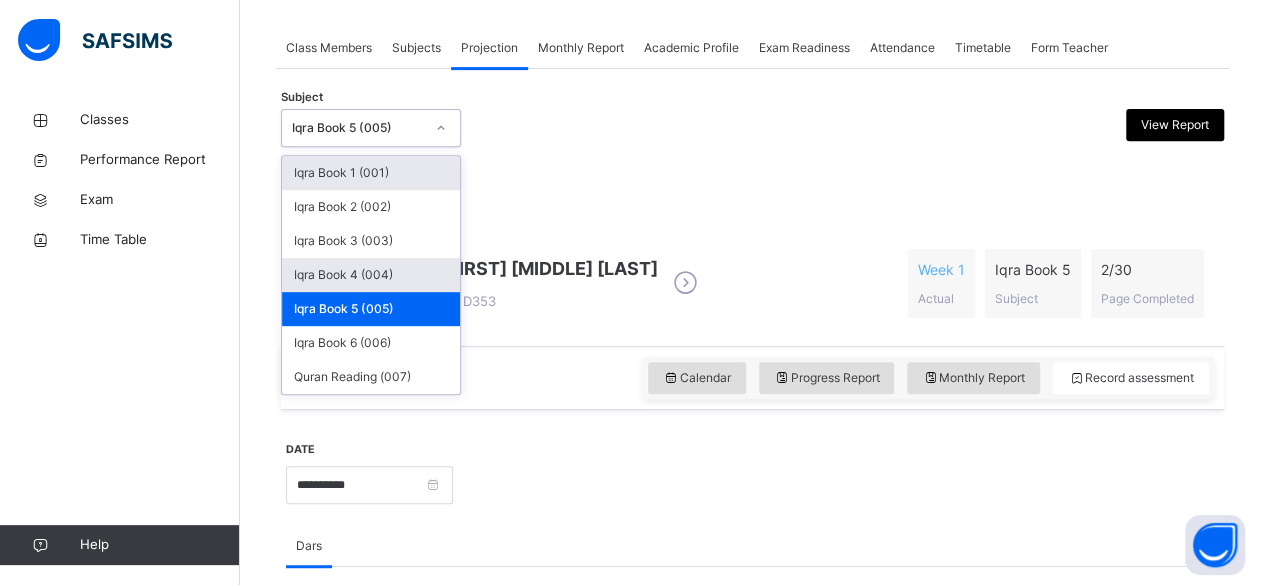 click on "Iqra Book 4 (004)" at bounding box center [371, 275] 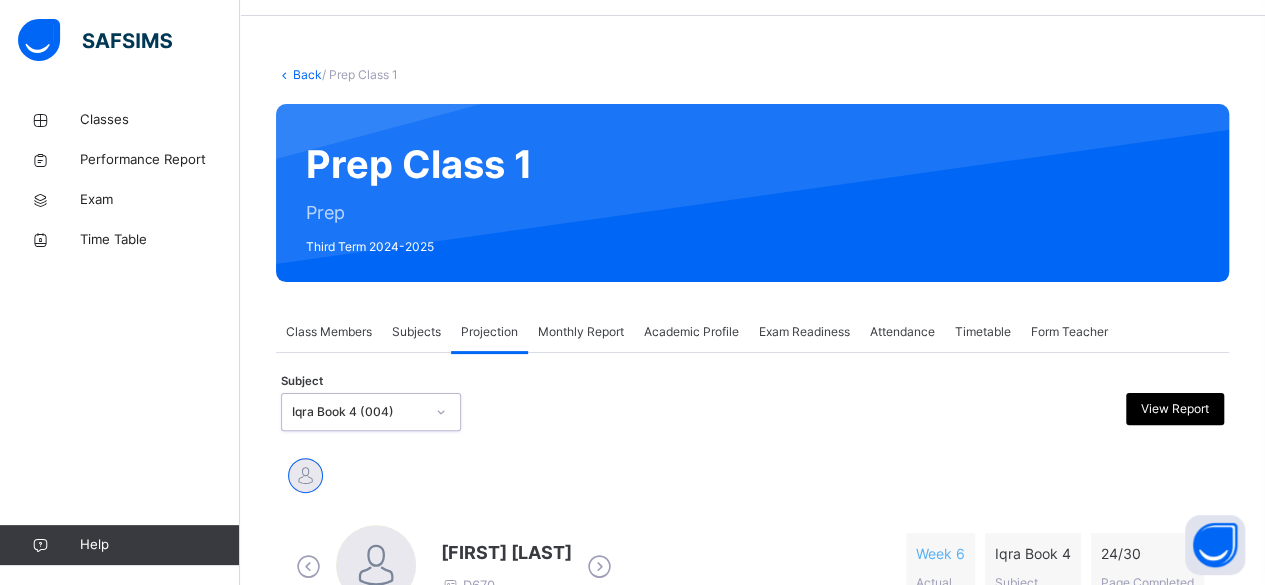 scroll, scrollTop: 348, scrollLeft: 0, axis: vertical 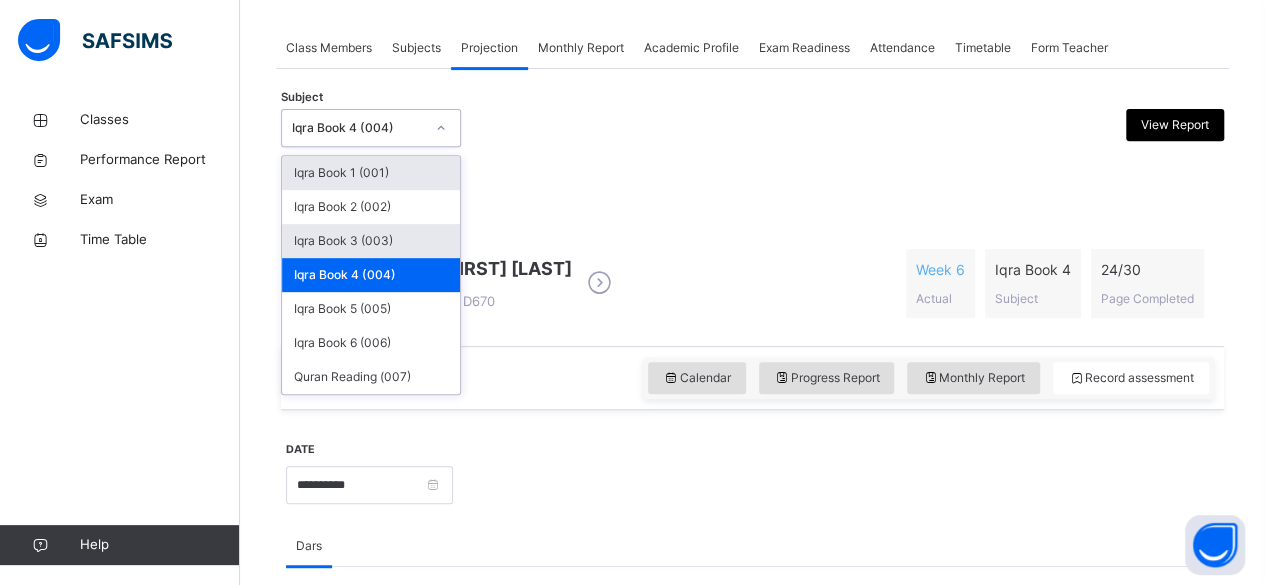 click on "Iqra Book 3 (003)" at bounding box center [371, 241] 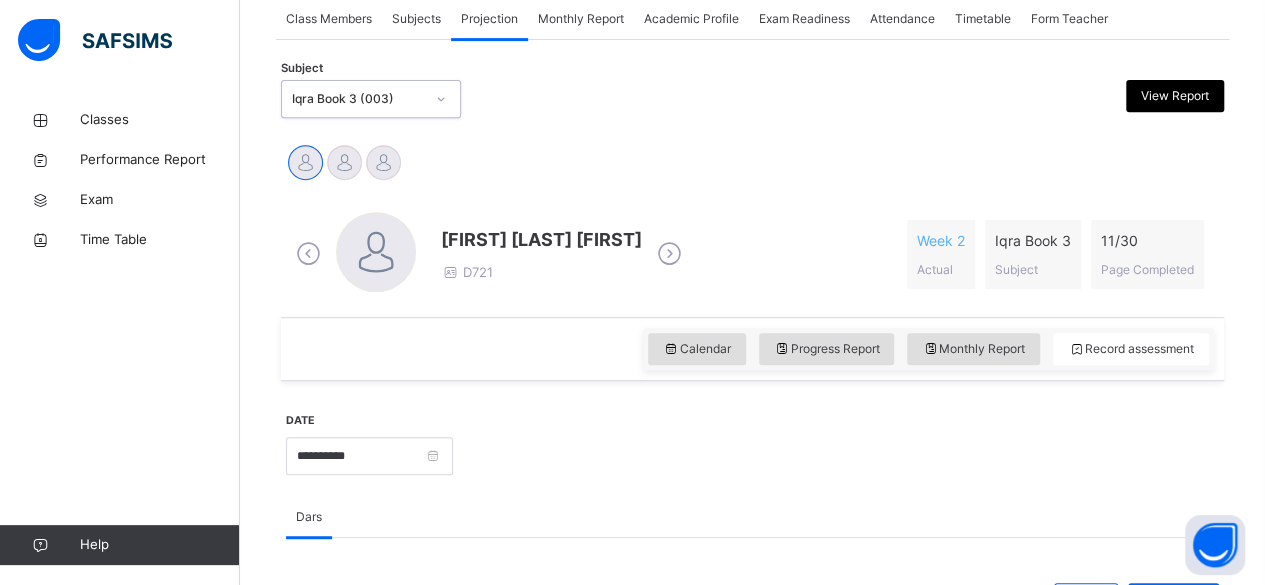 scroll, scrollTop: 376, scrollLeft: 0, axis: vertical 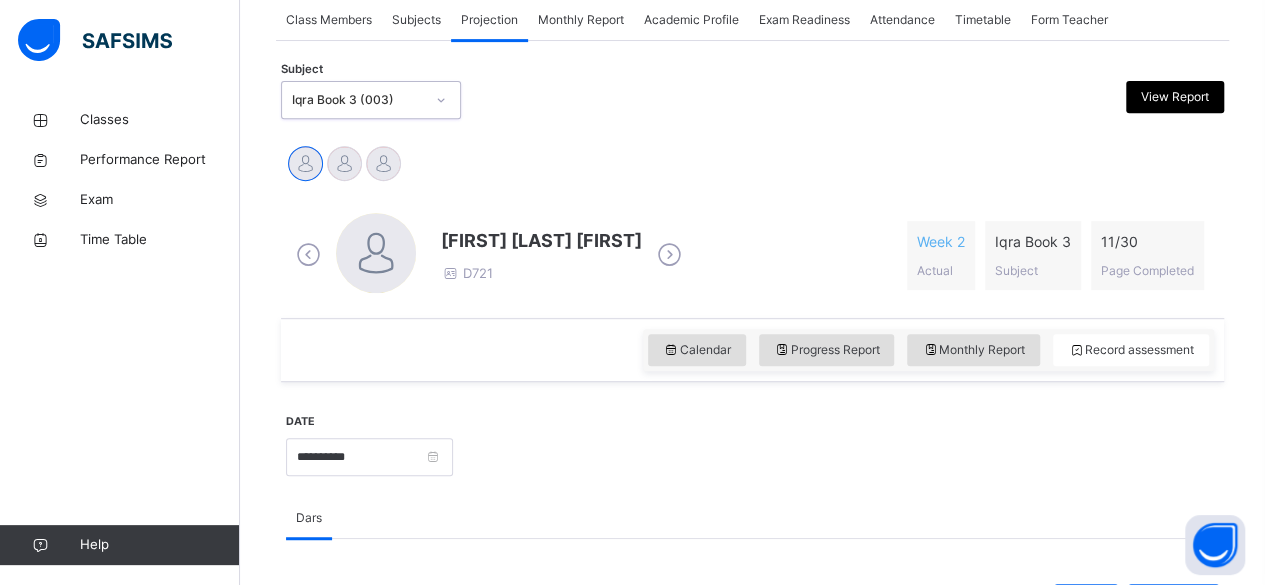 click at bounding box center (669, 255) 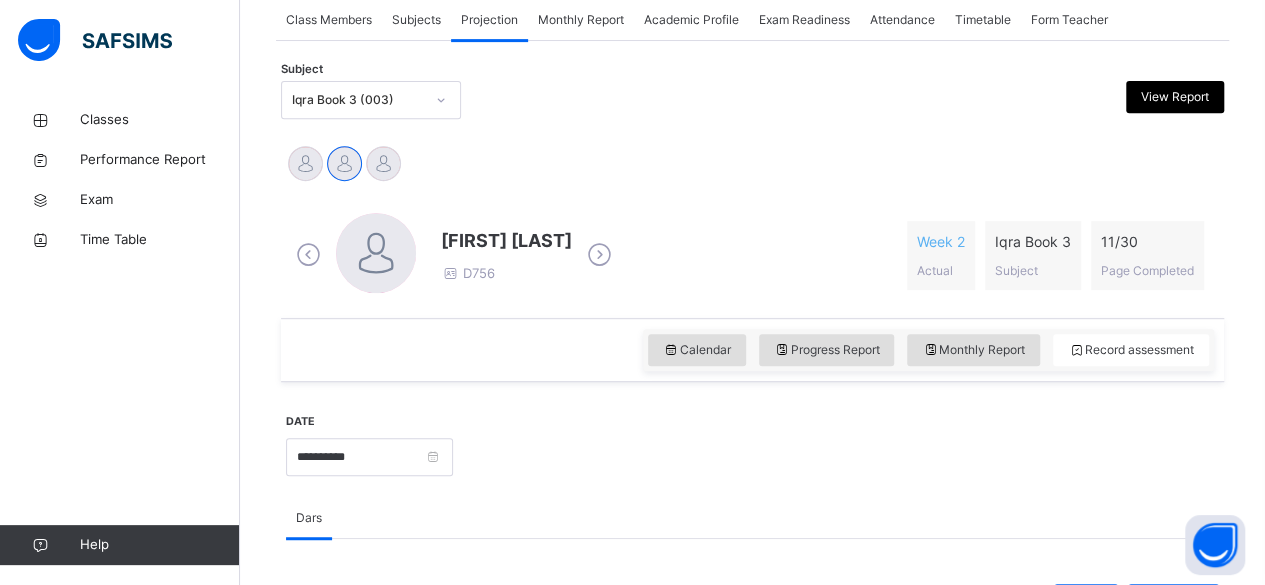 click at bounding box center [599, 255] 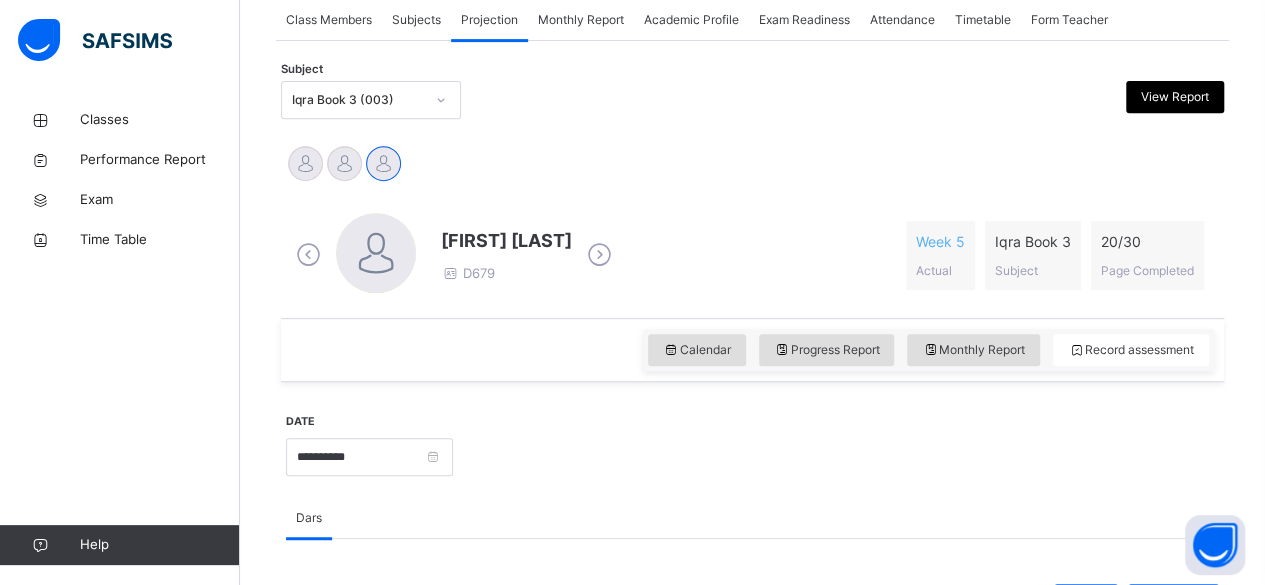 click at bounding box center [599, 255] 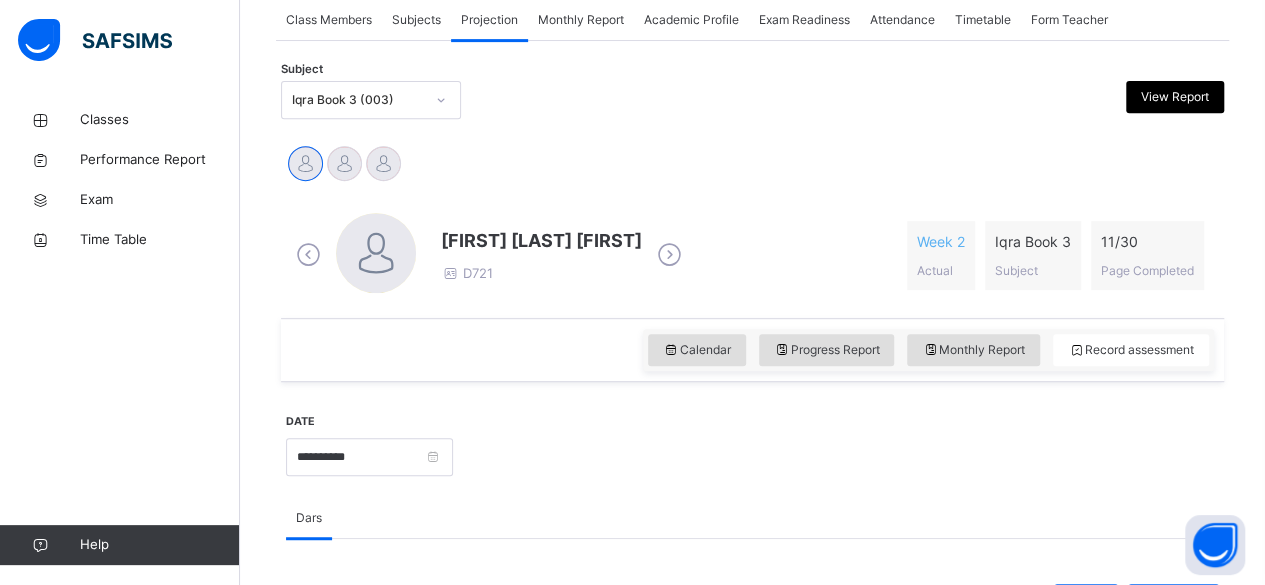 click at bounding box center [669, 255] 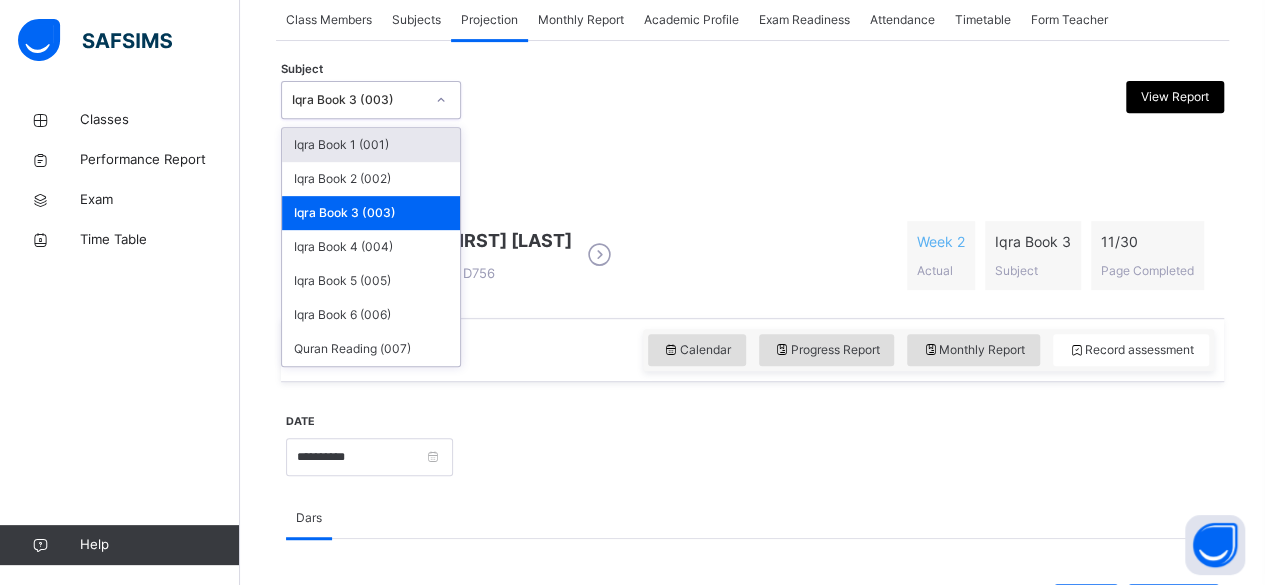 click at bounding box center (836, 455) 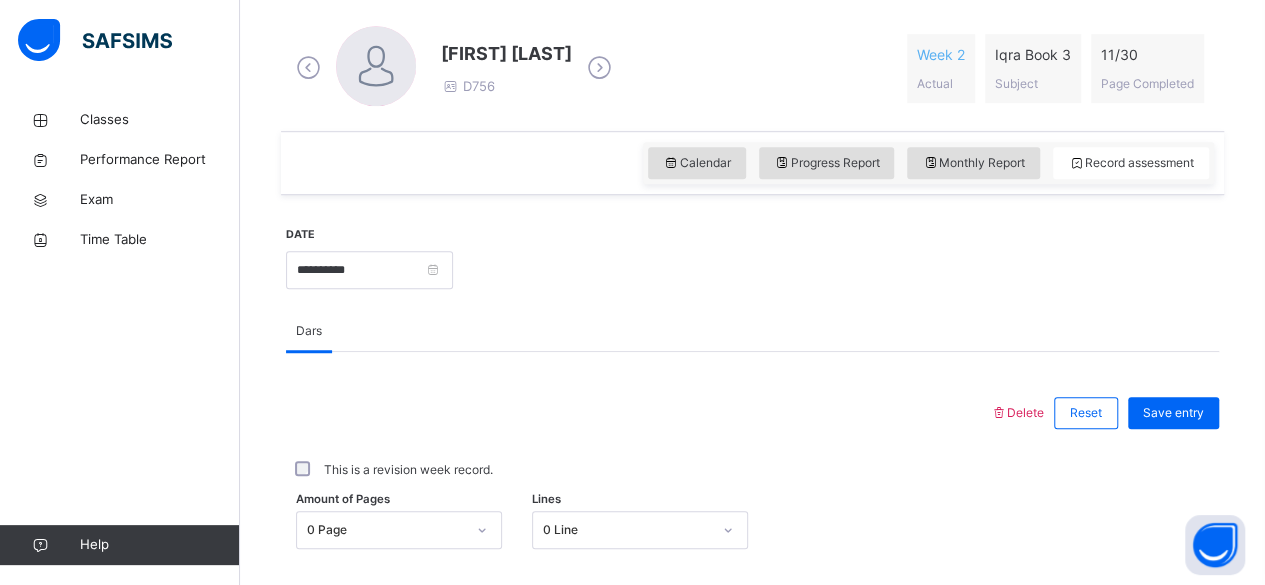 scroll, scrollTop: 579, scrollLeft: 0, axis: vertical 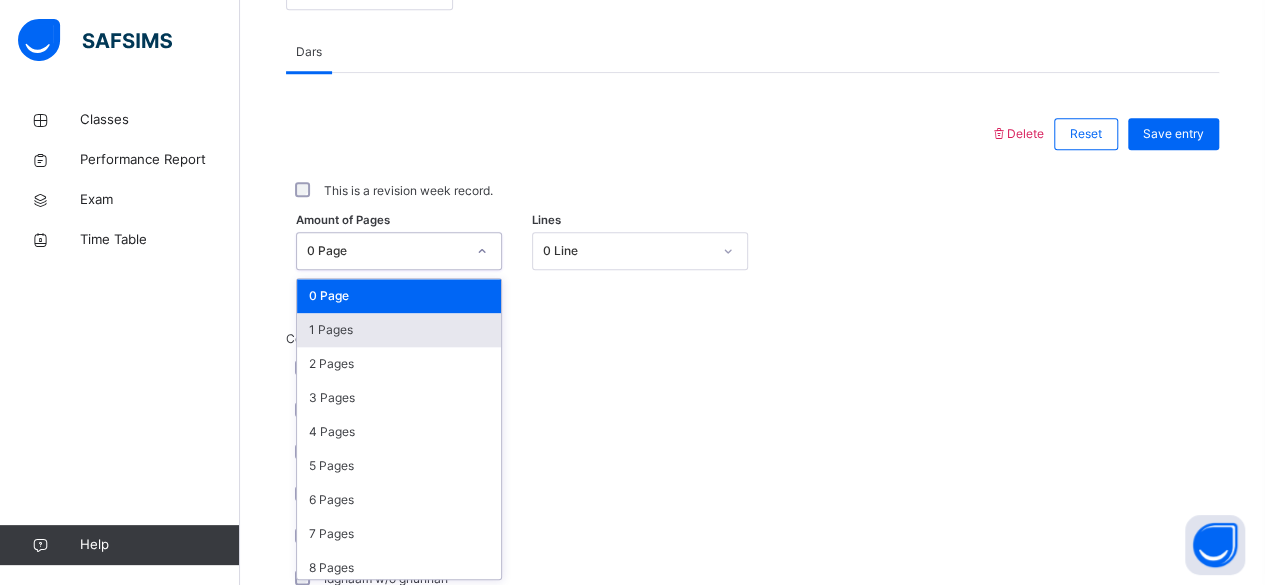 click on "1 Pages" at bounding box center [399, 330] 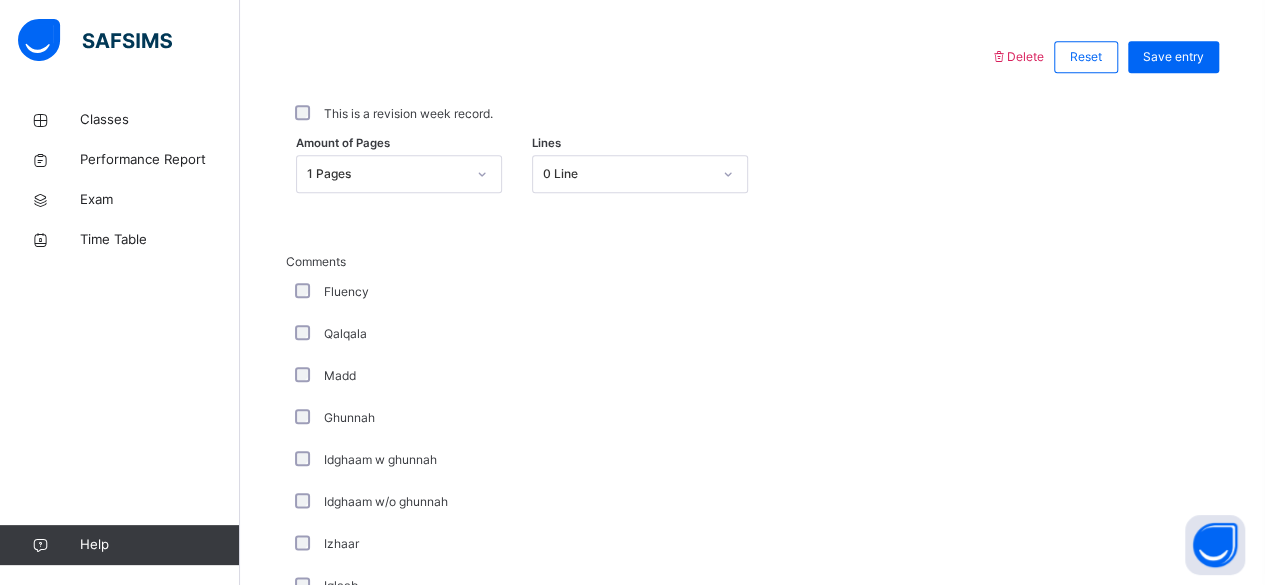 scroll, scrollTop: 928, scrollLeft: 0, axis: vertical 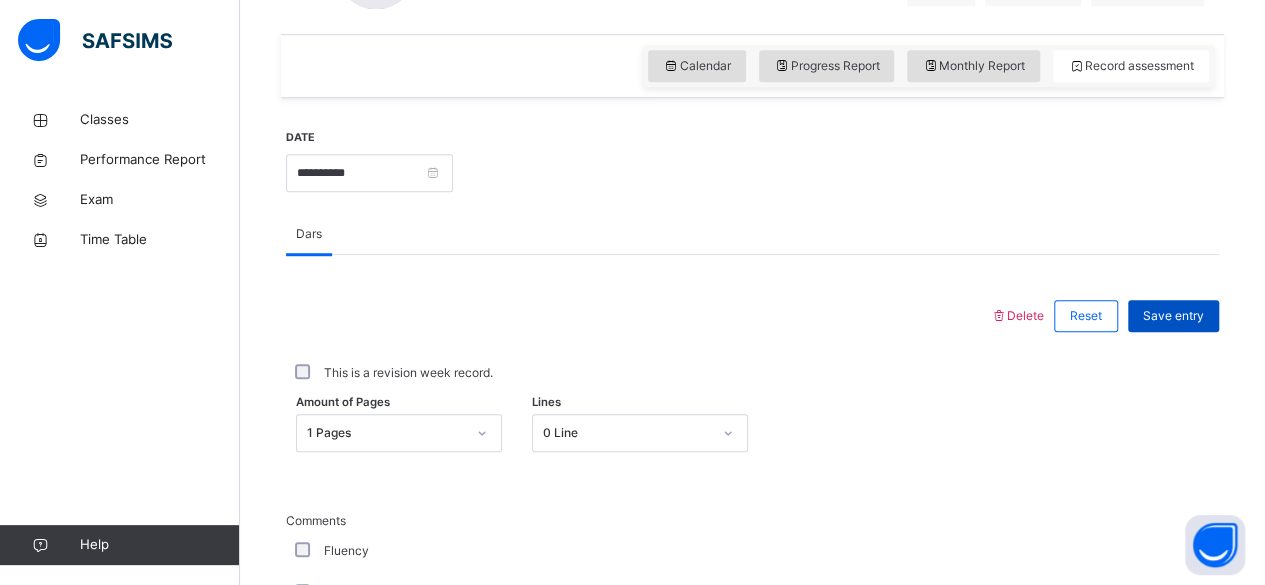 click on "Save entry" at bounding box center (1173, 316) 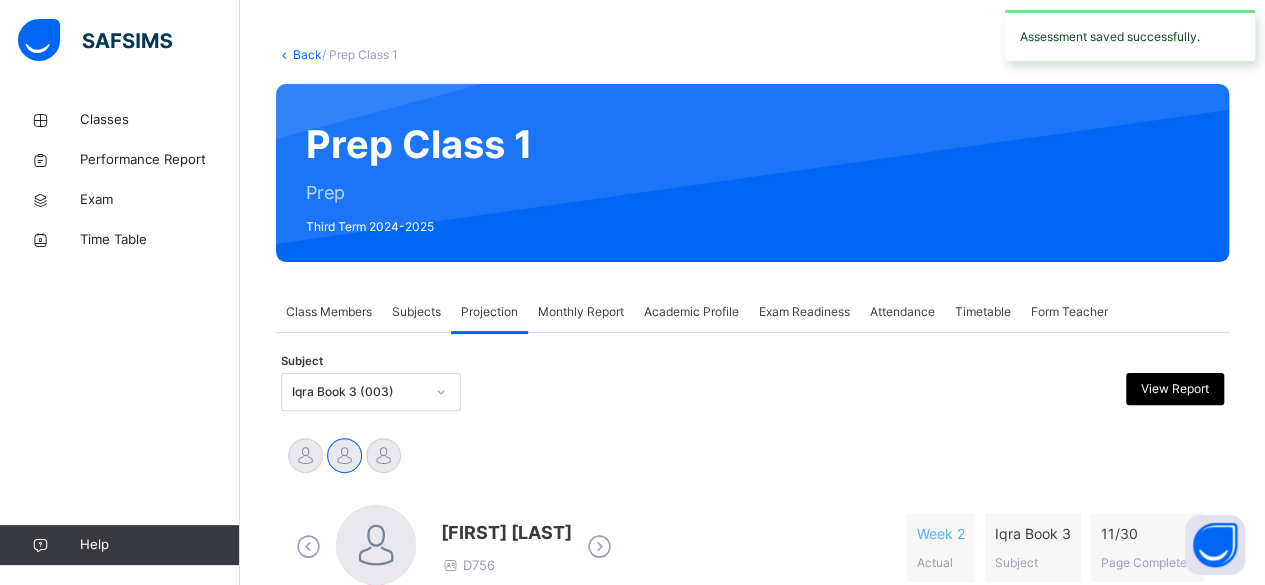 scroll, scrollTop: 80, scrollLeft: 0, axis: vertical 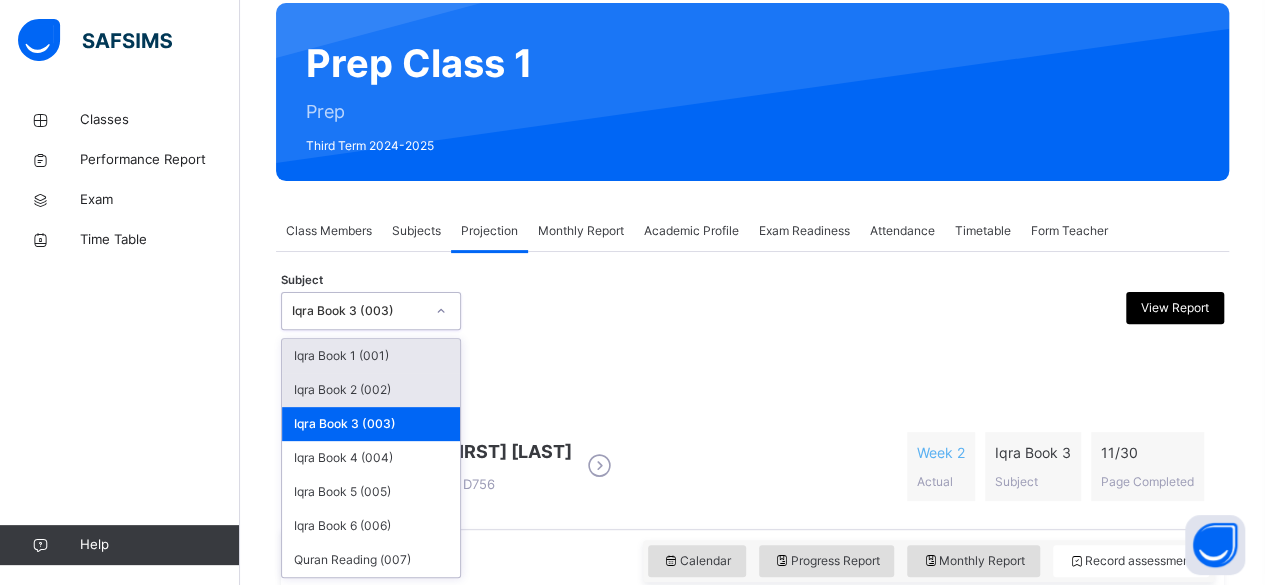 click on "Iqra Book 2 (002)" at bounding box center (371, 390) 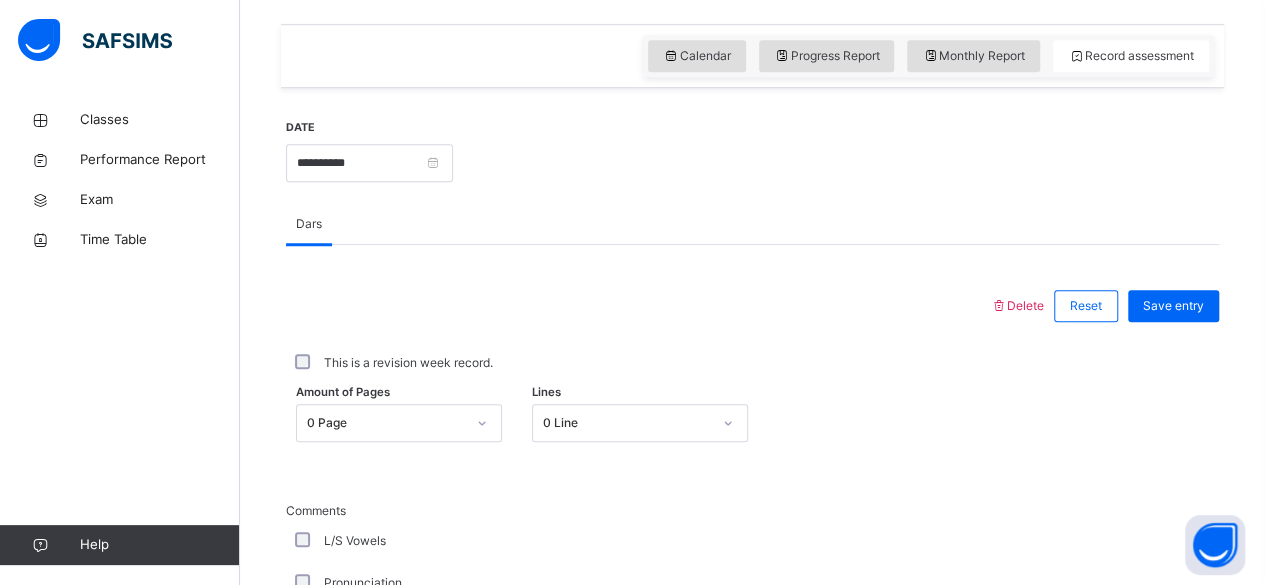 scroll, scrollTop: 674, scrollLeft: 0, axis: vertical 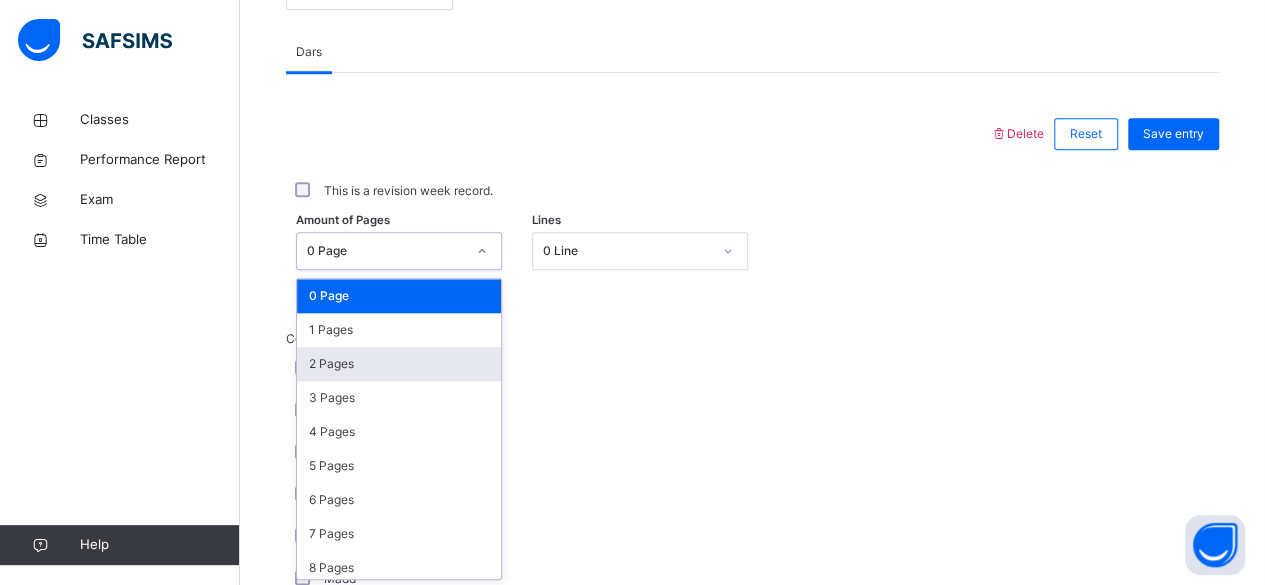 click on "2 Pages" at bounding box center (399, 364) 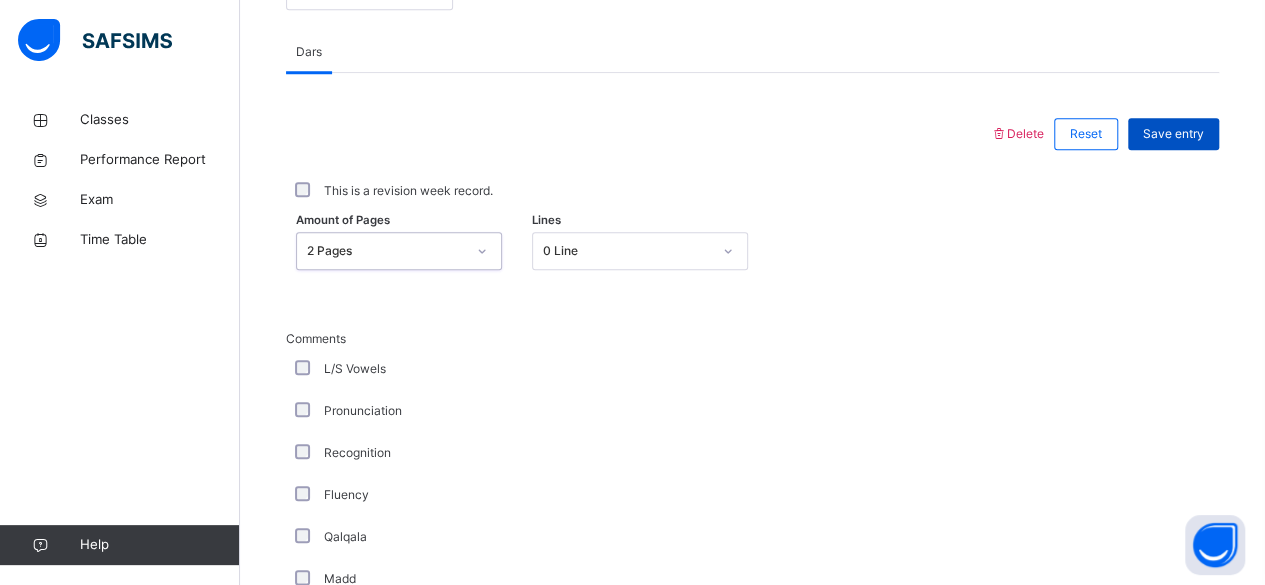 click on "Save entry" at bounding box center [1173, 134] 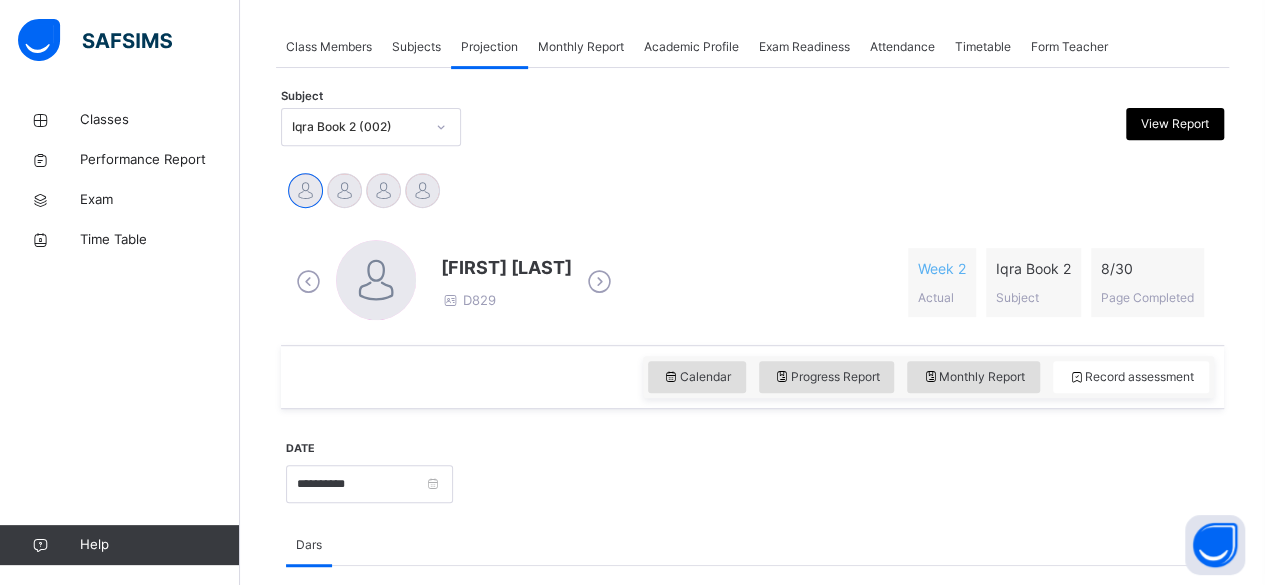 scroll, scrollTop: 348, scrollLeft: 0, axis: vertical 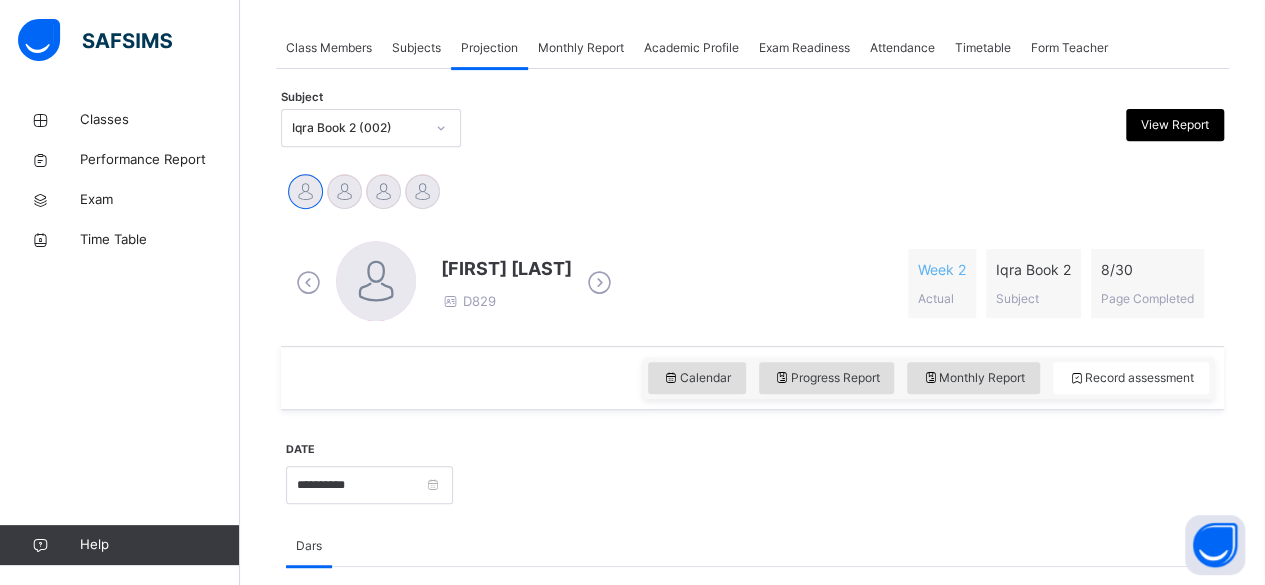 click at bounding box center (599, 283) 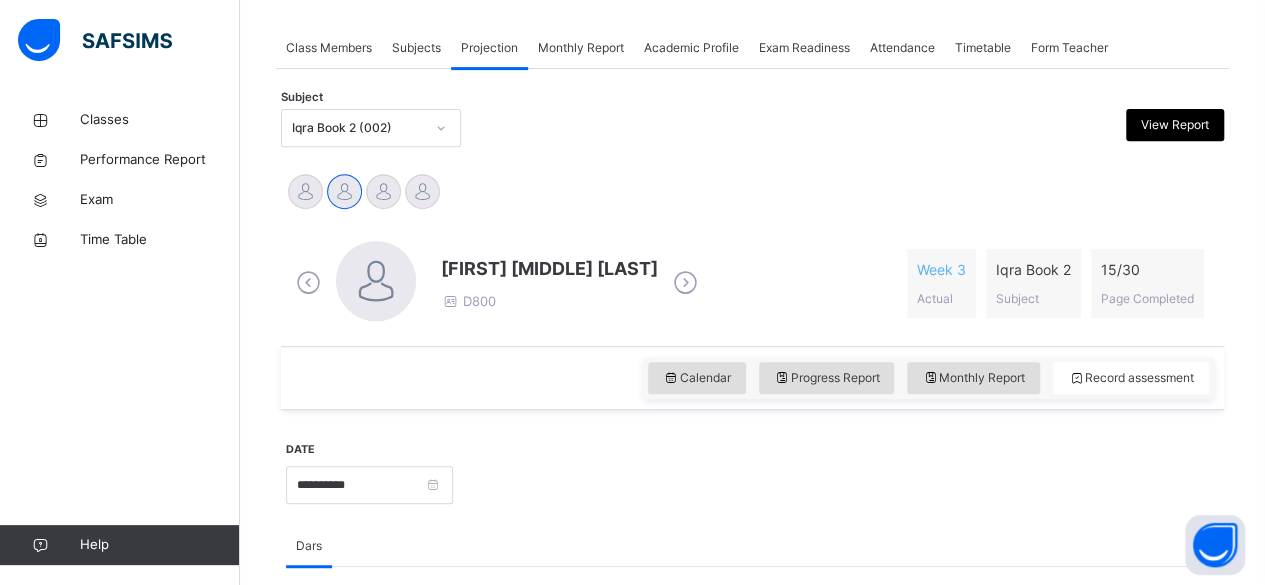 click at bounding box center [685, 283] 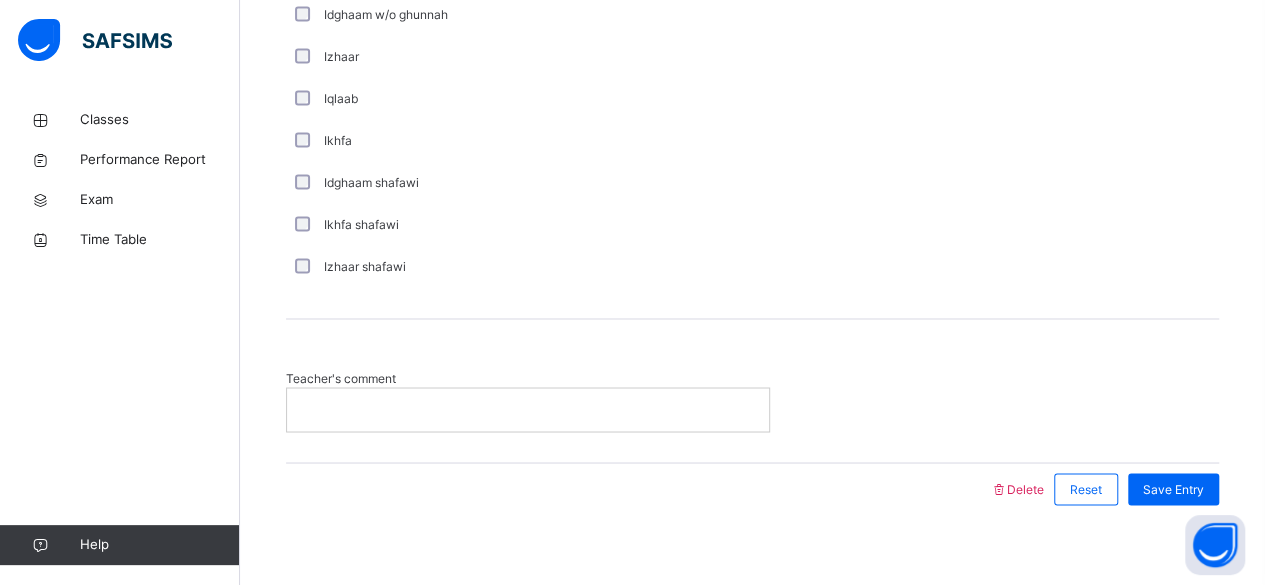 scroll, scrollTop: 1548, scrollLeft: 0, axis: vertical 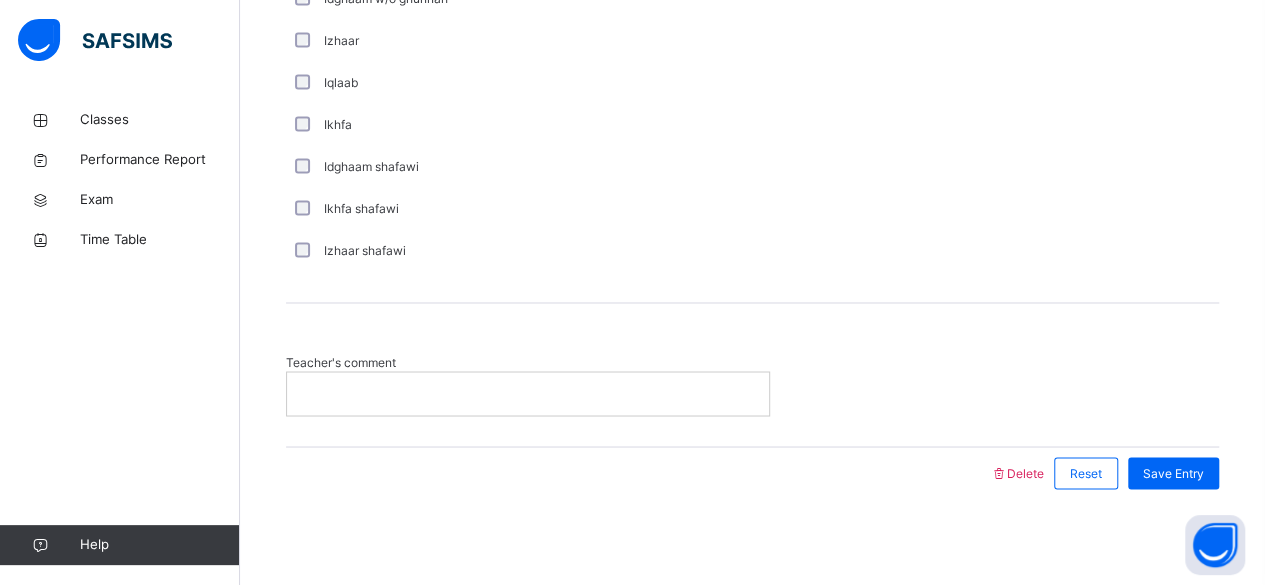 click at bounding box center [528, 393] 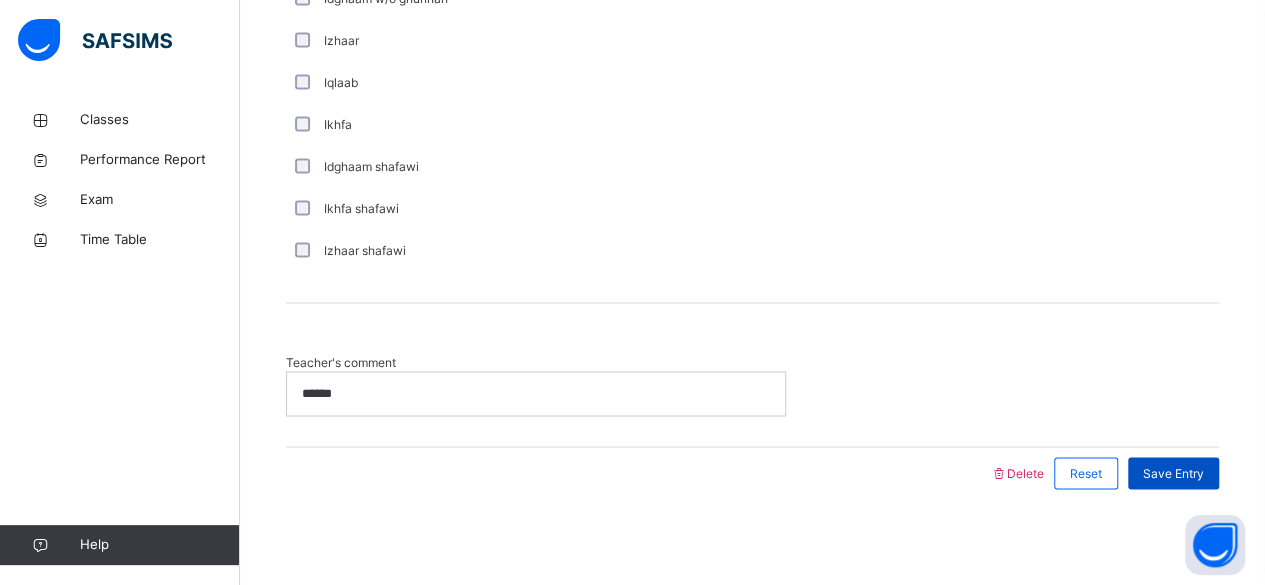 click on "Save Entry" at bounding box center (1173, 473) 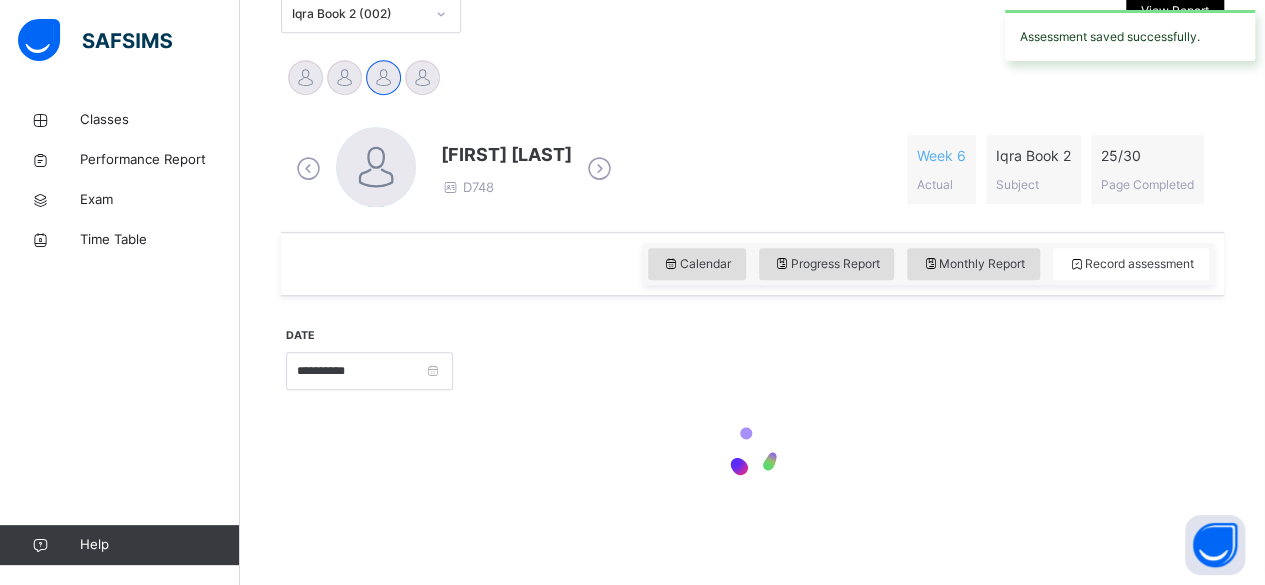 scroll, scrollTop: 1548, scrollLeft: 0, axis: vertical 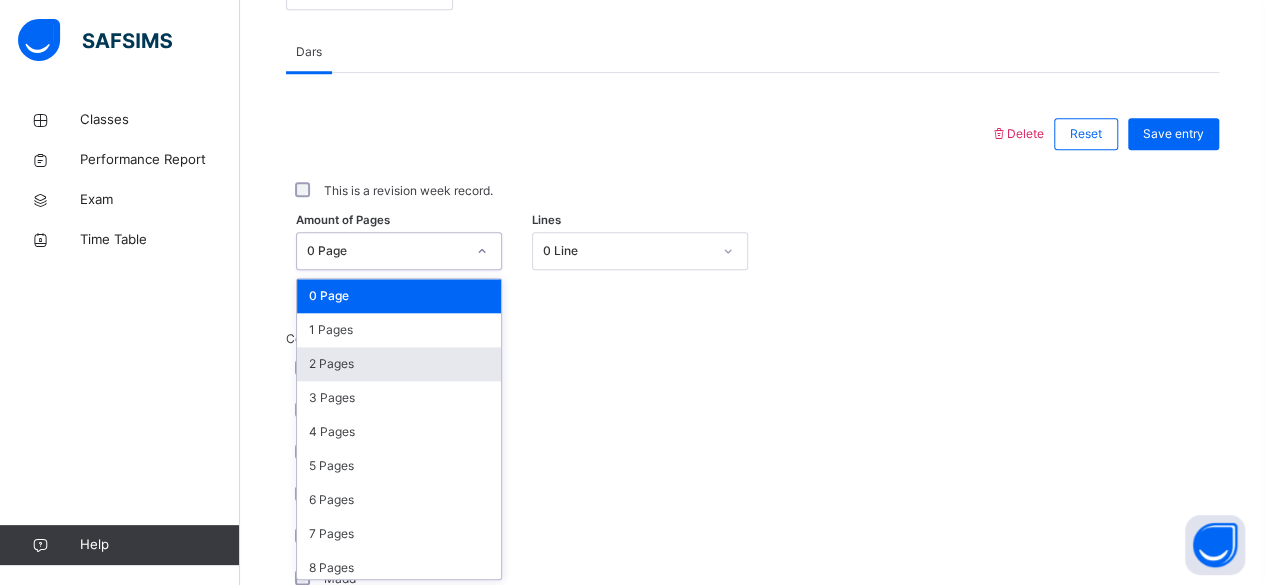 click on "2 Pages" at bounding box center [399, 364] 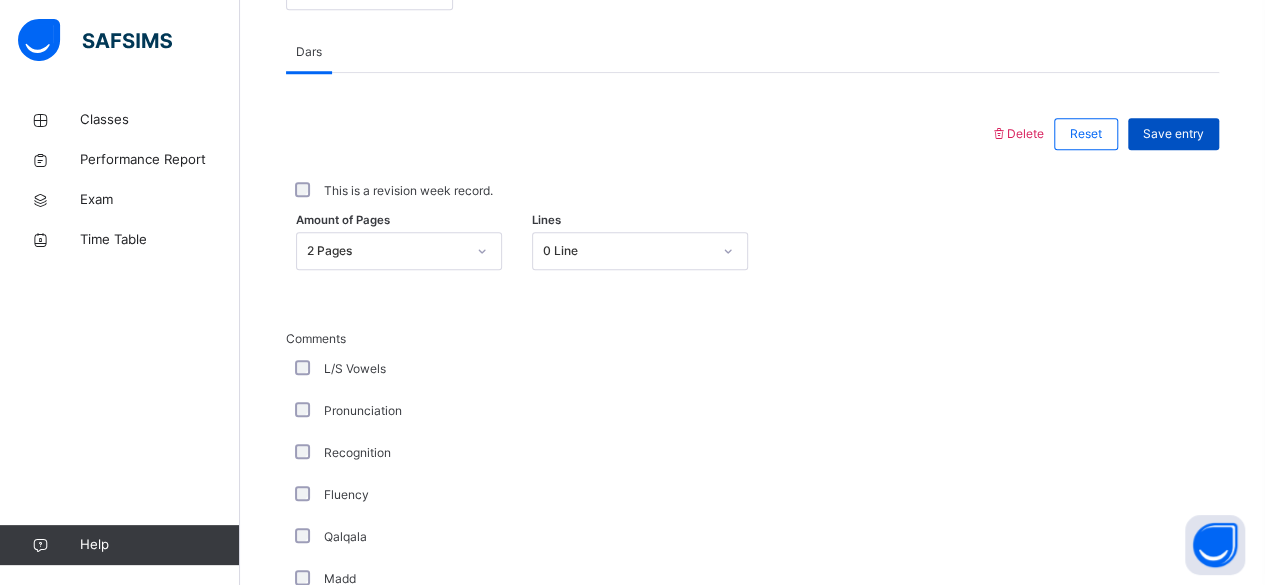 click on "Save entry" at bounding box center (1173, 134) 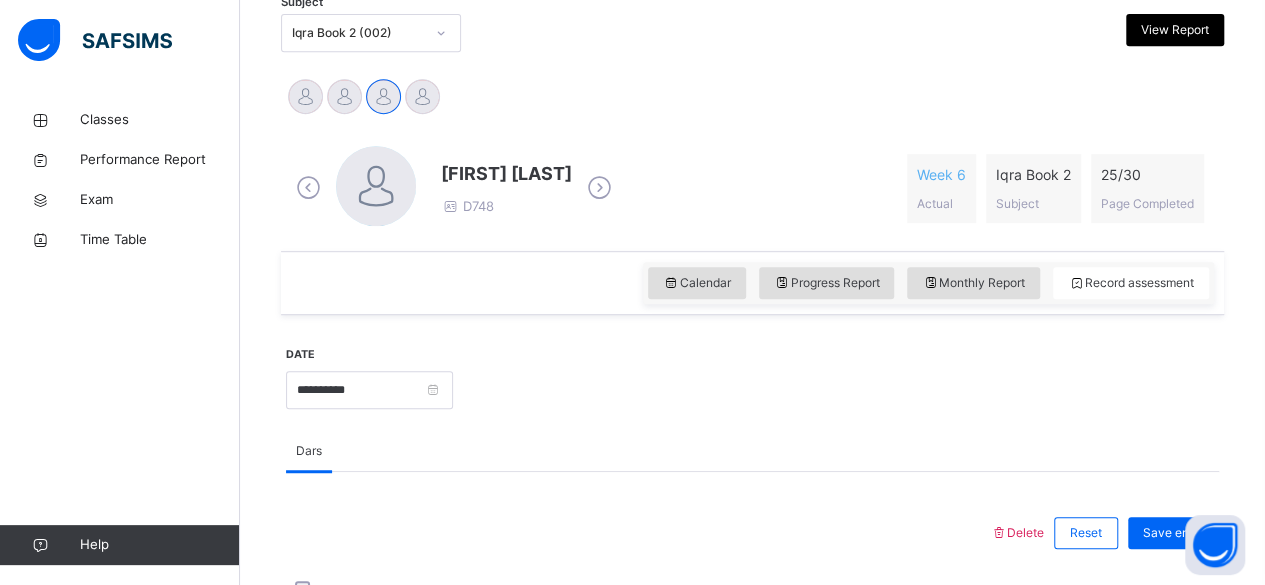 scroll, scrollTop: 432, scrollLeft: 0, axis: vertical 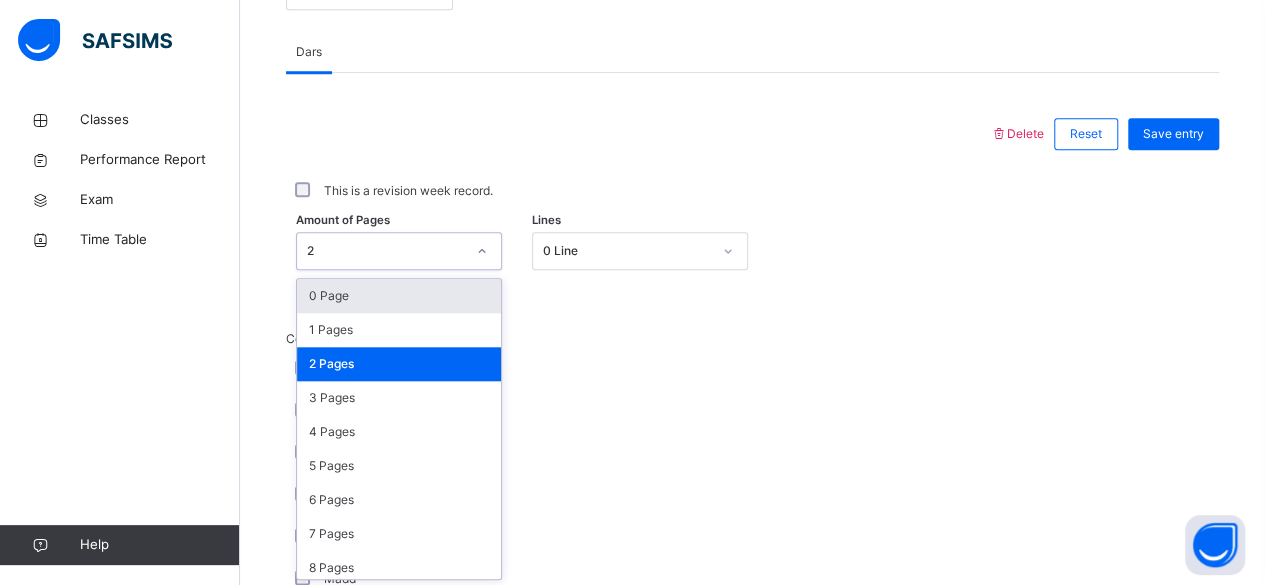 click on "0 Page" at bounding box center [399, 296] 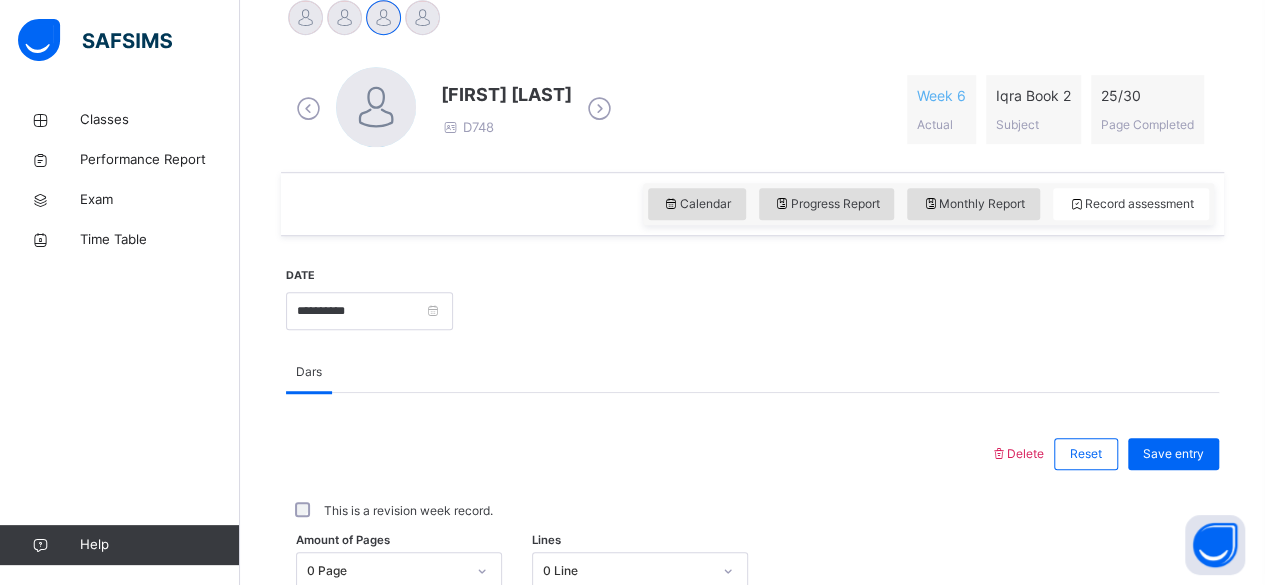 scroll, scrollTop: 437, scrollLeft: 0, axis: vertical 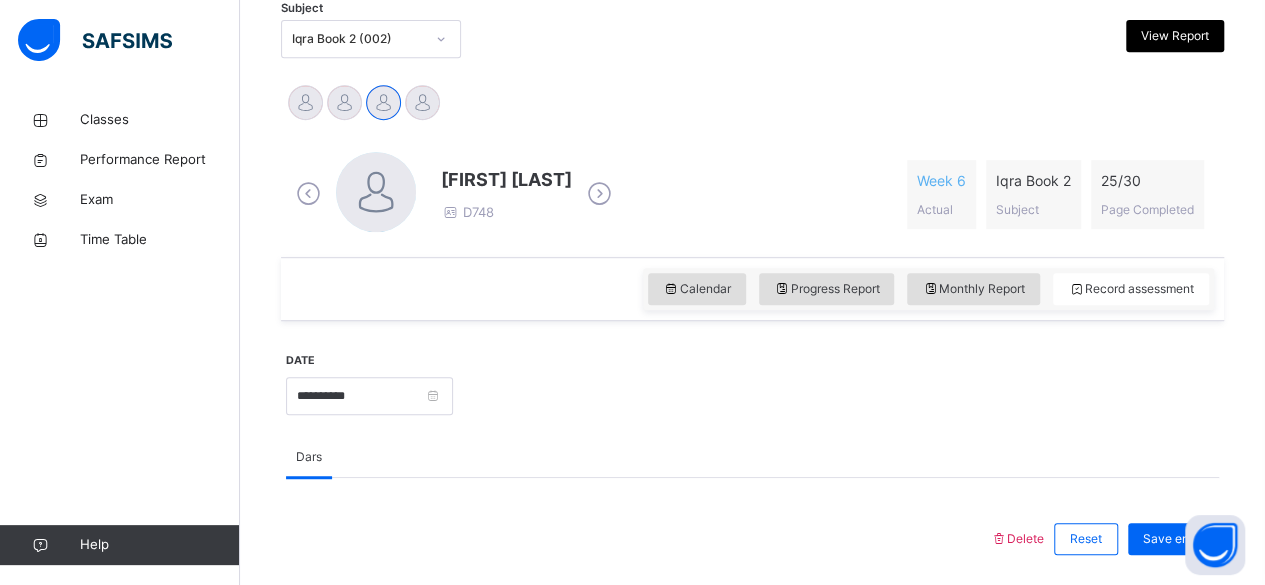 click at bounding box center [599, 194] 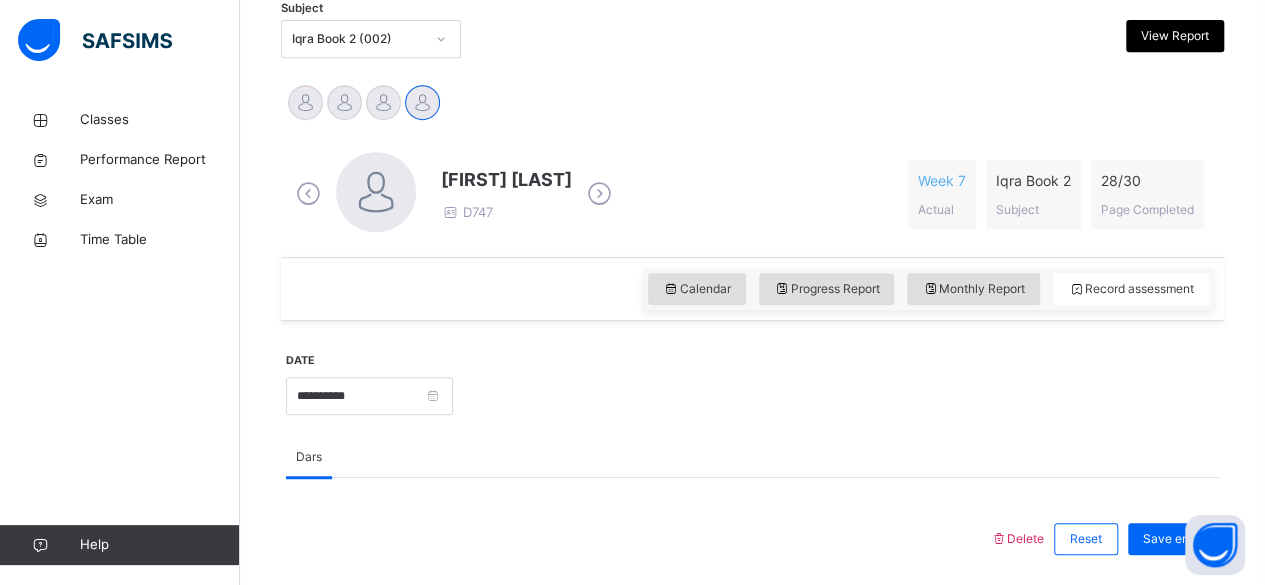 click at bounding box center [599, 194] 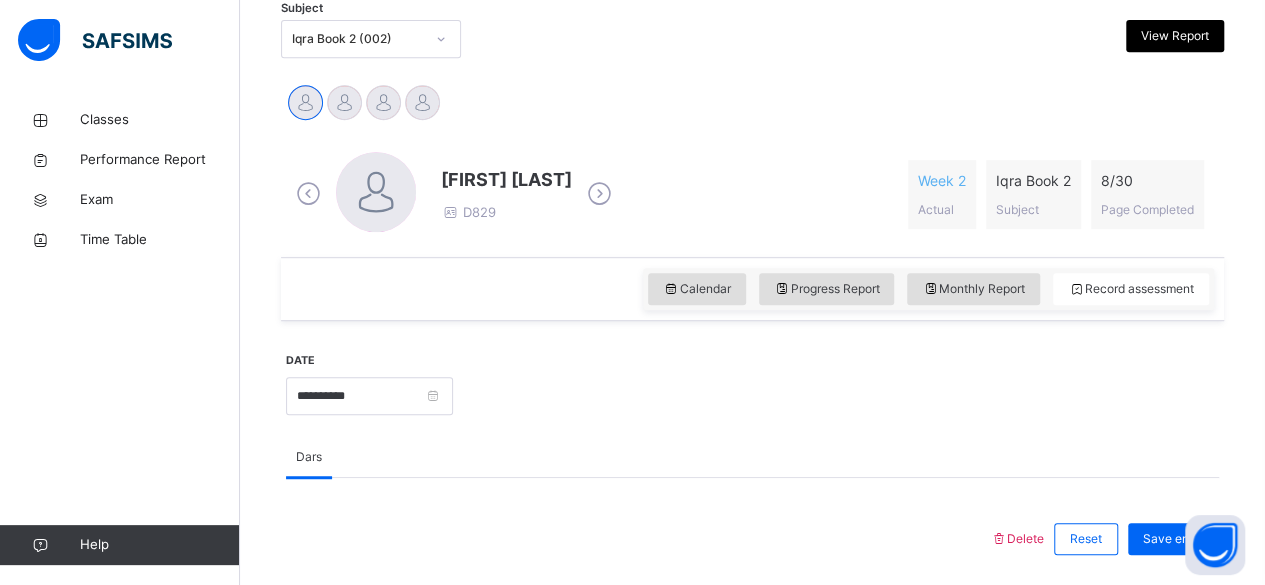 click at bounding box center (599, 194) 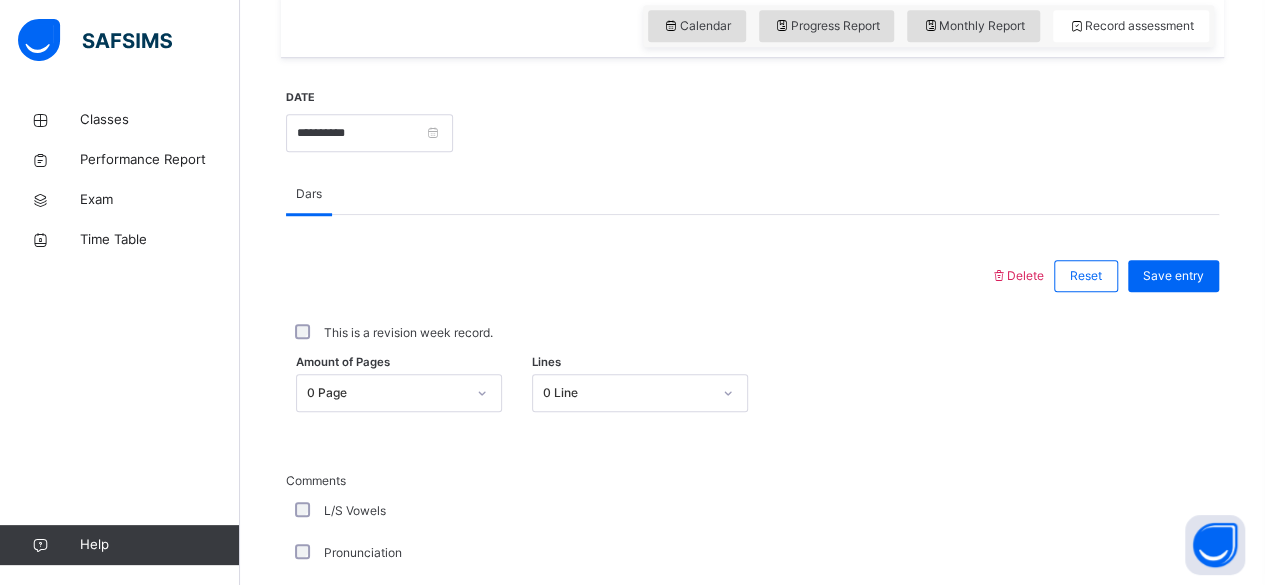 scroll, scrollTop: 712, scrollLeft: 0, axis: vertical 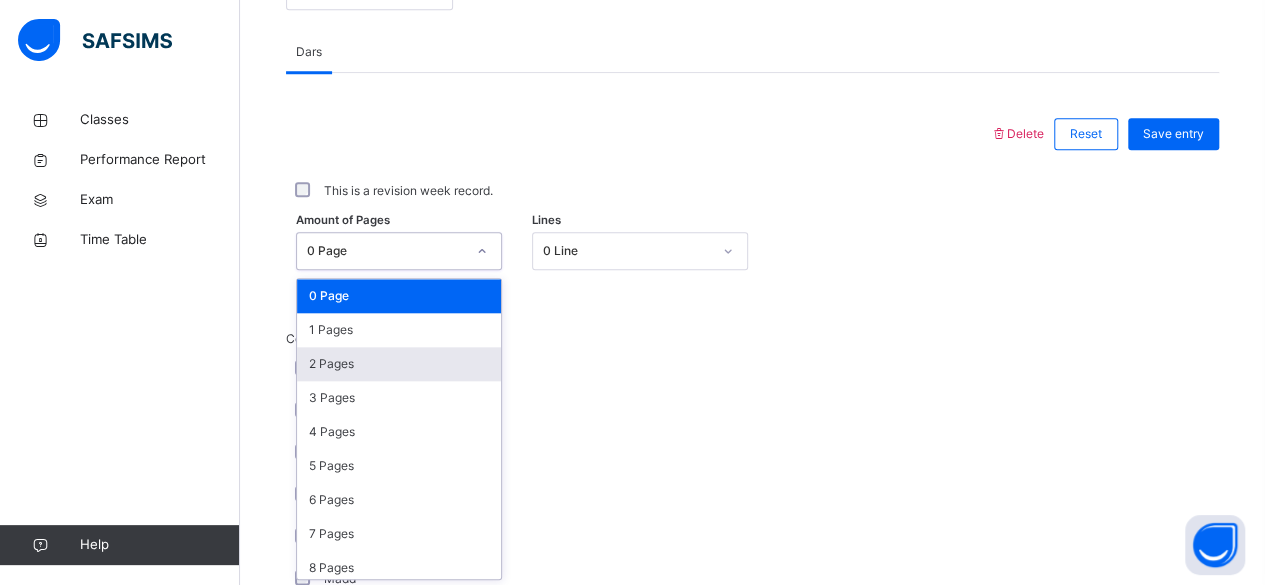 click on "2 Pages" at bounding box center (399, 364) 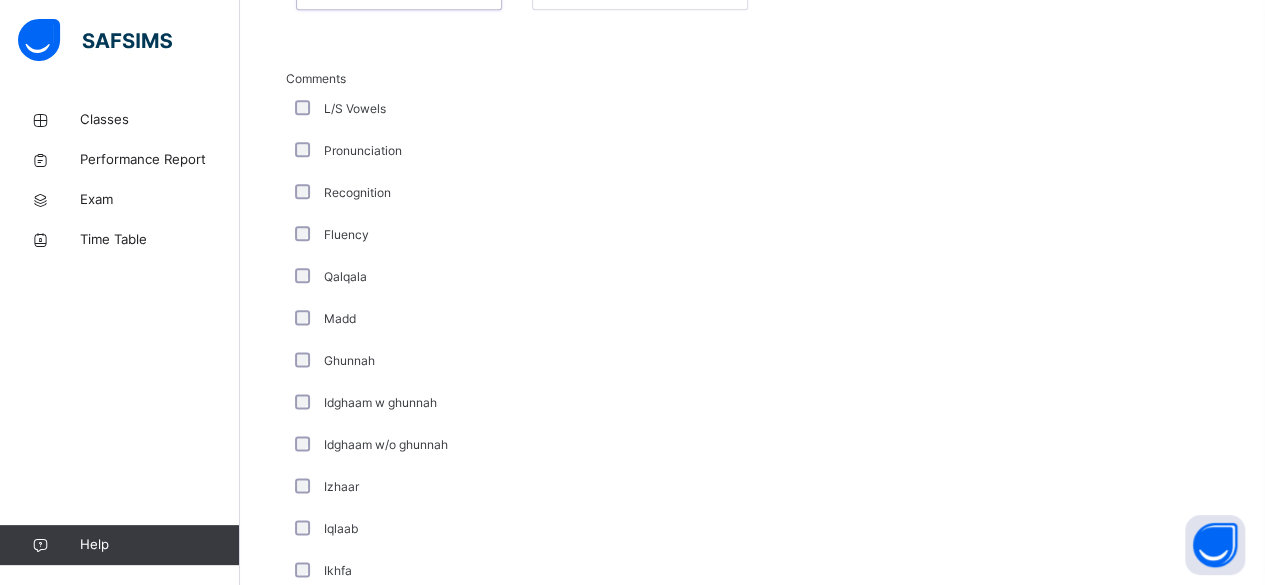 scroll, scrollTop: 1112, scrollLeft: 0, axis: vertical 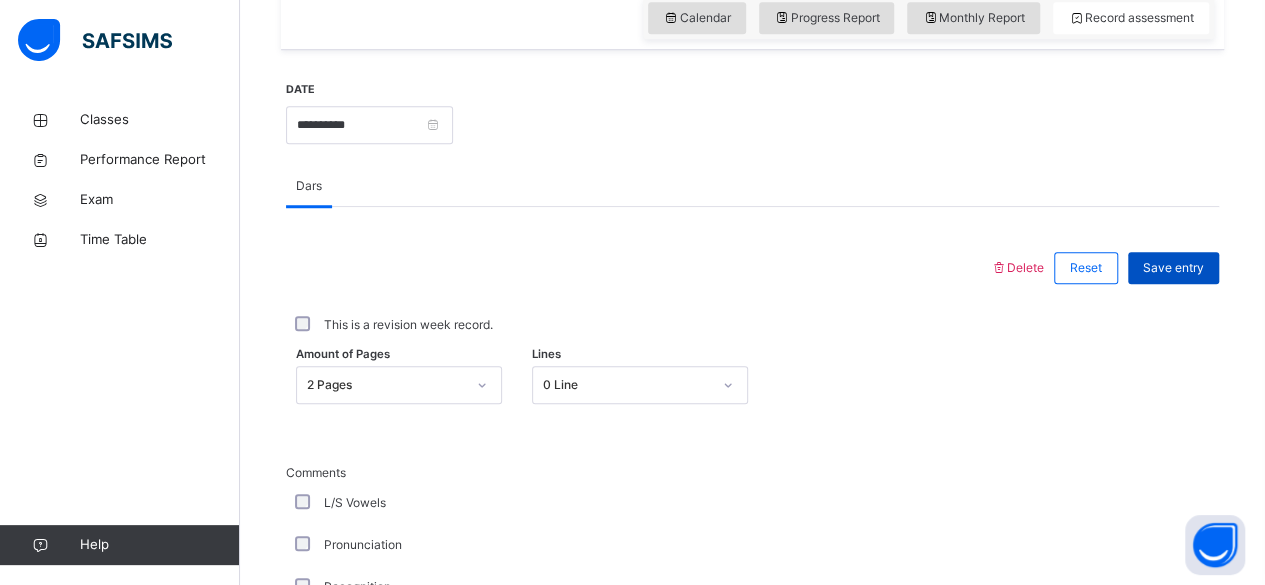 click on "Save entry" at bounding box center [1173, 268] 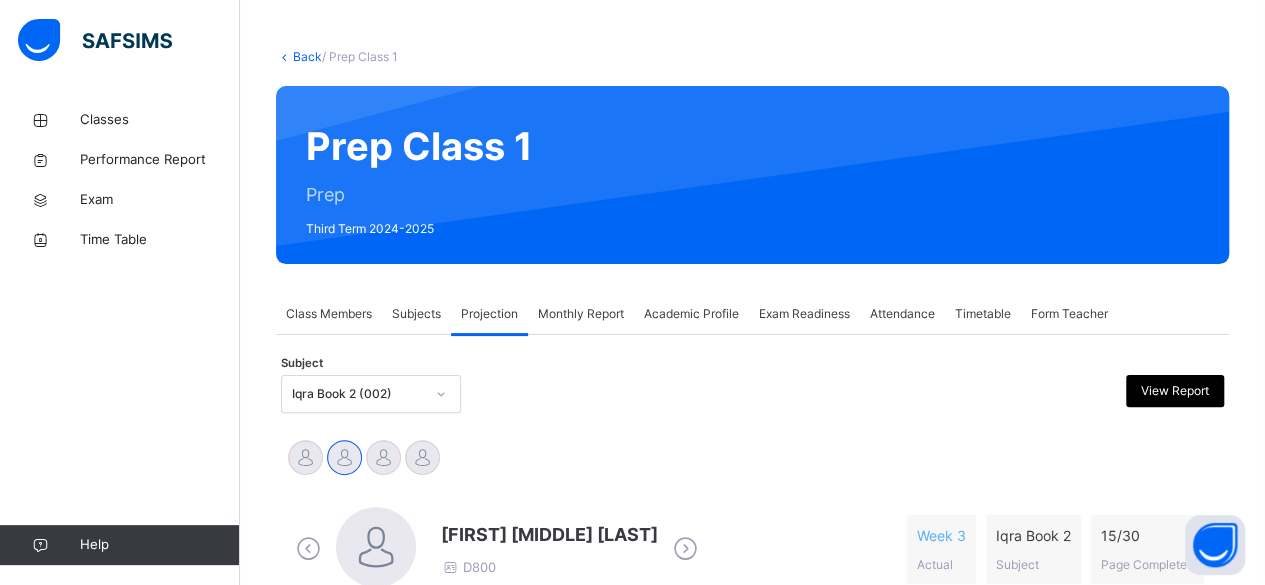 scroll, scrollTop: 76, scrollLeft: 0, axis: vertical 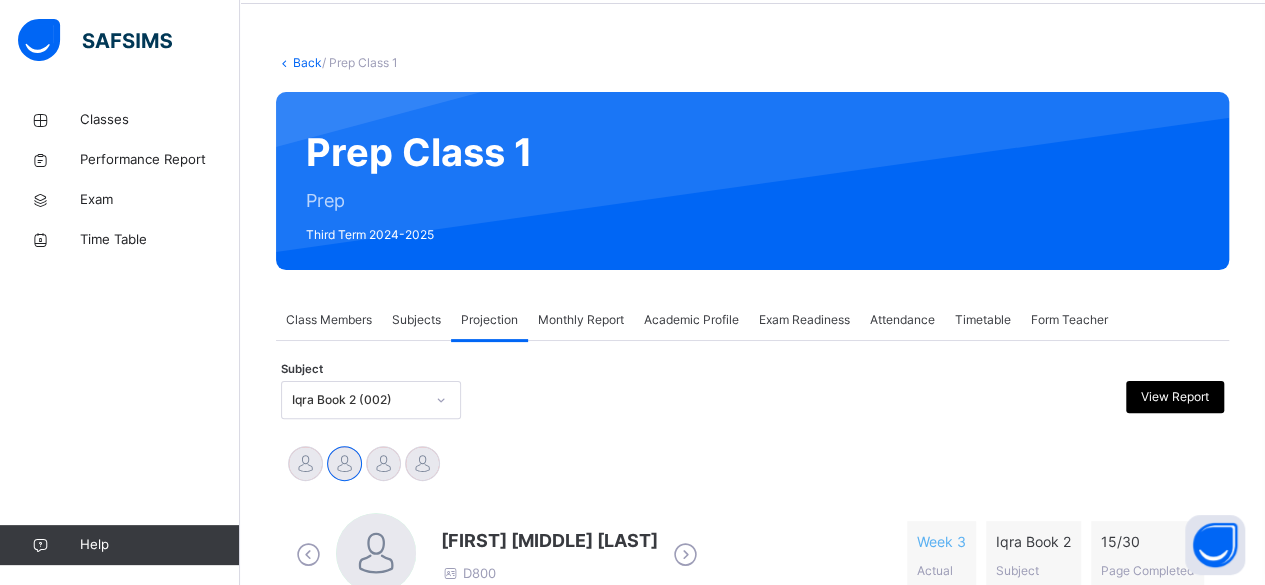 click on "Attendance" at bounding box center (902, 320) 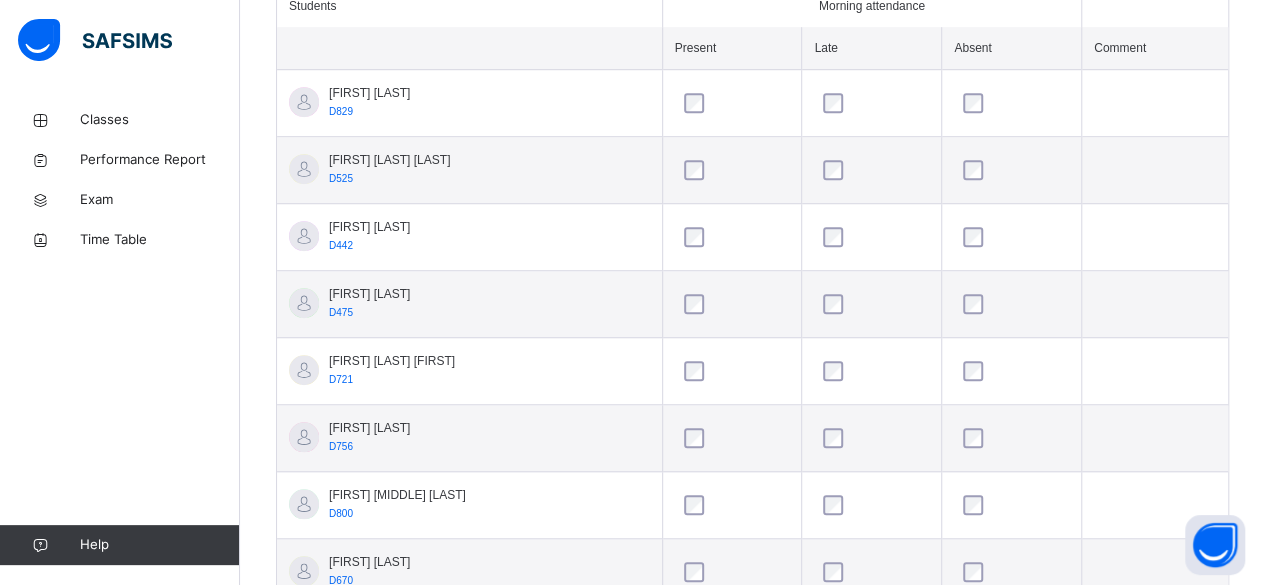 scroll, scrollTop: 596, scrollLeft: 0, axis: vertical 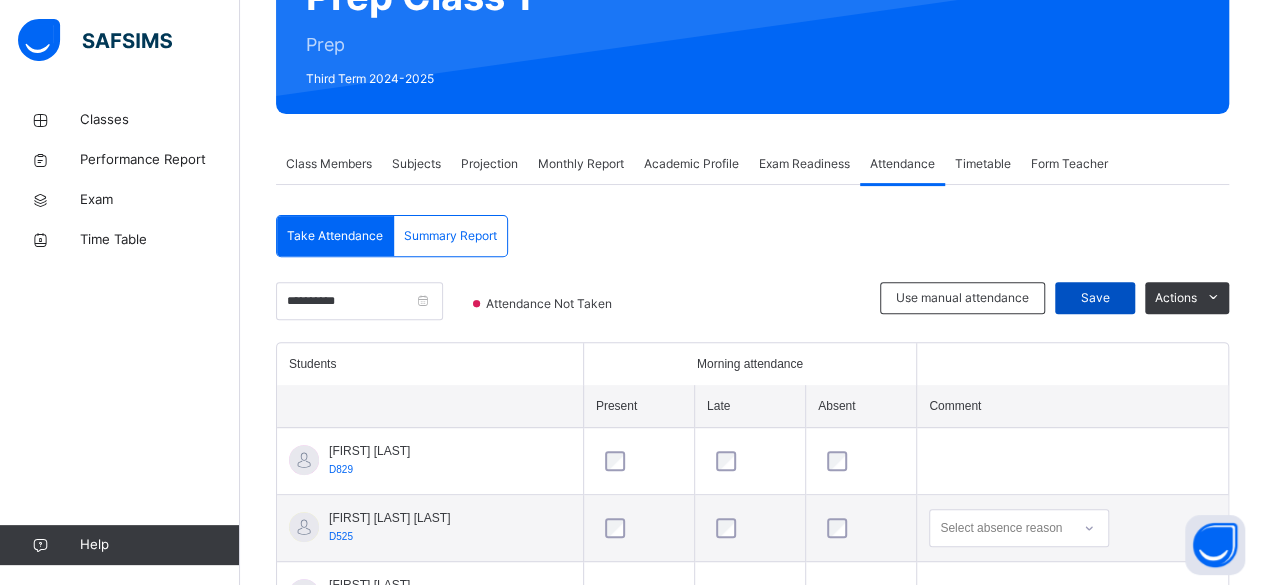 click on "Save" at bounding box center (1095, 298) 